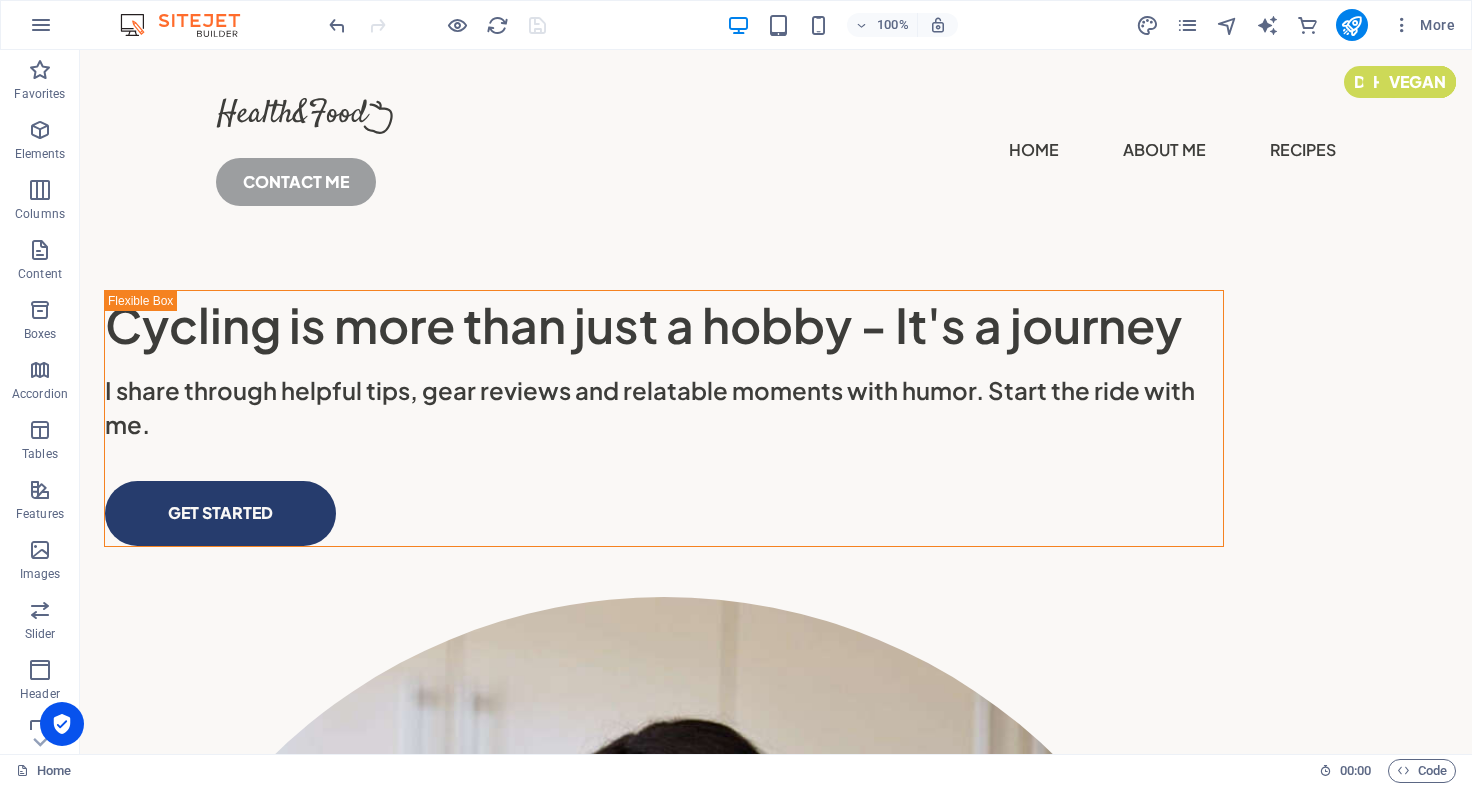 scroll, scrollTop: 0, scrollLeft: 0, axis: both 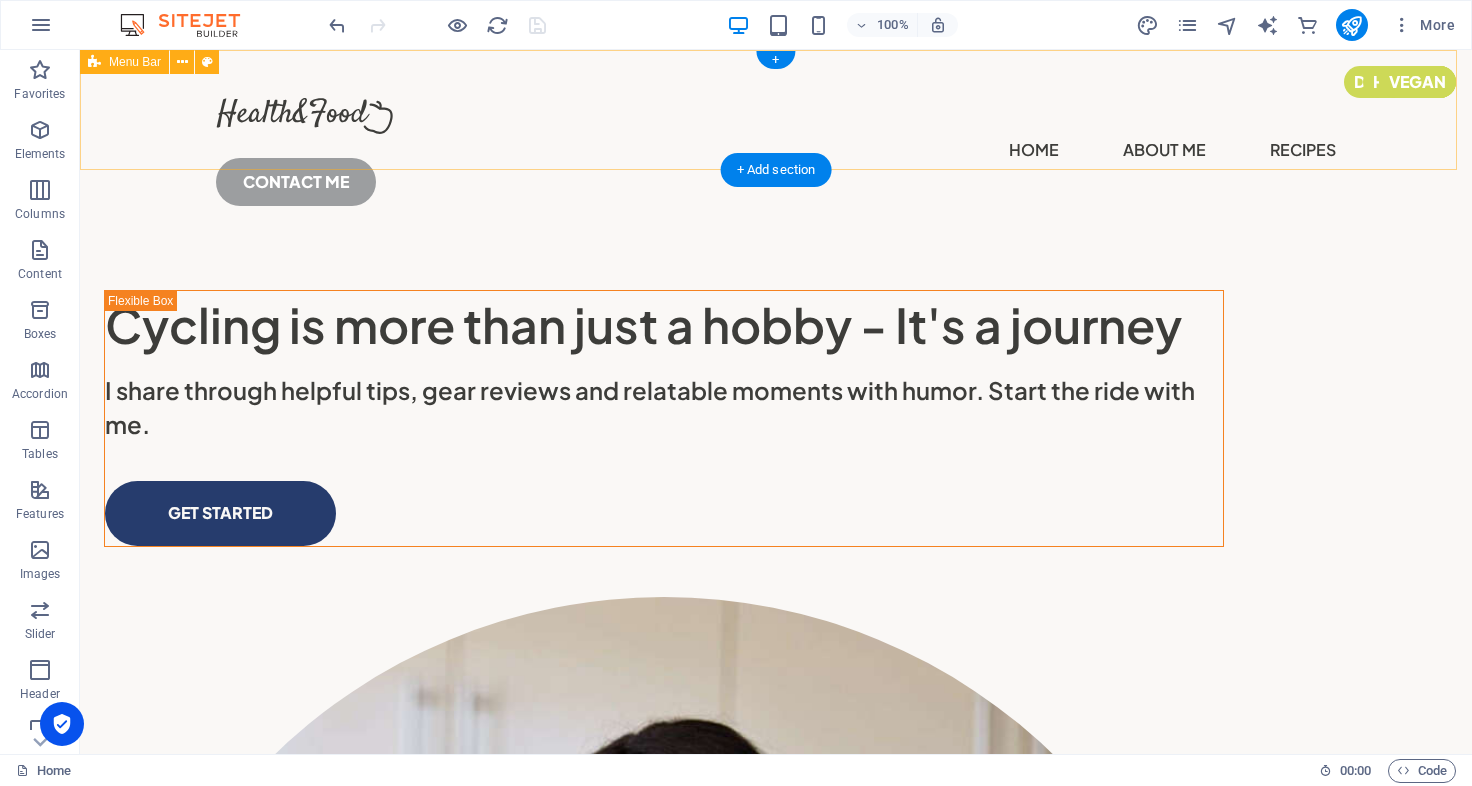 click on "Home About Me Recipes CONTACT ME" at bounding box center [776, 144] 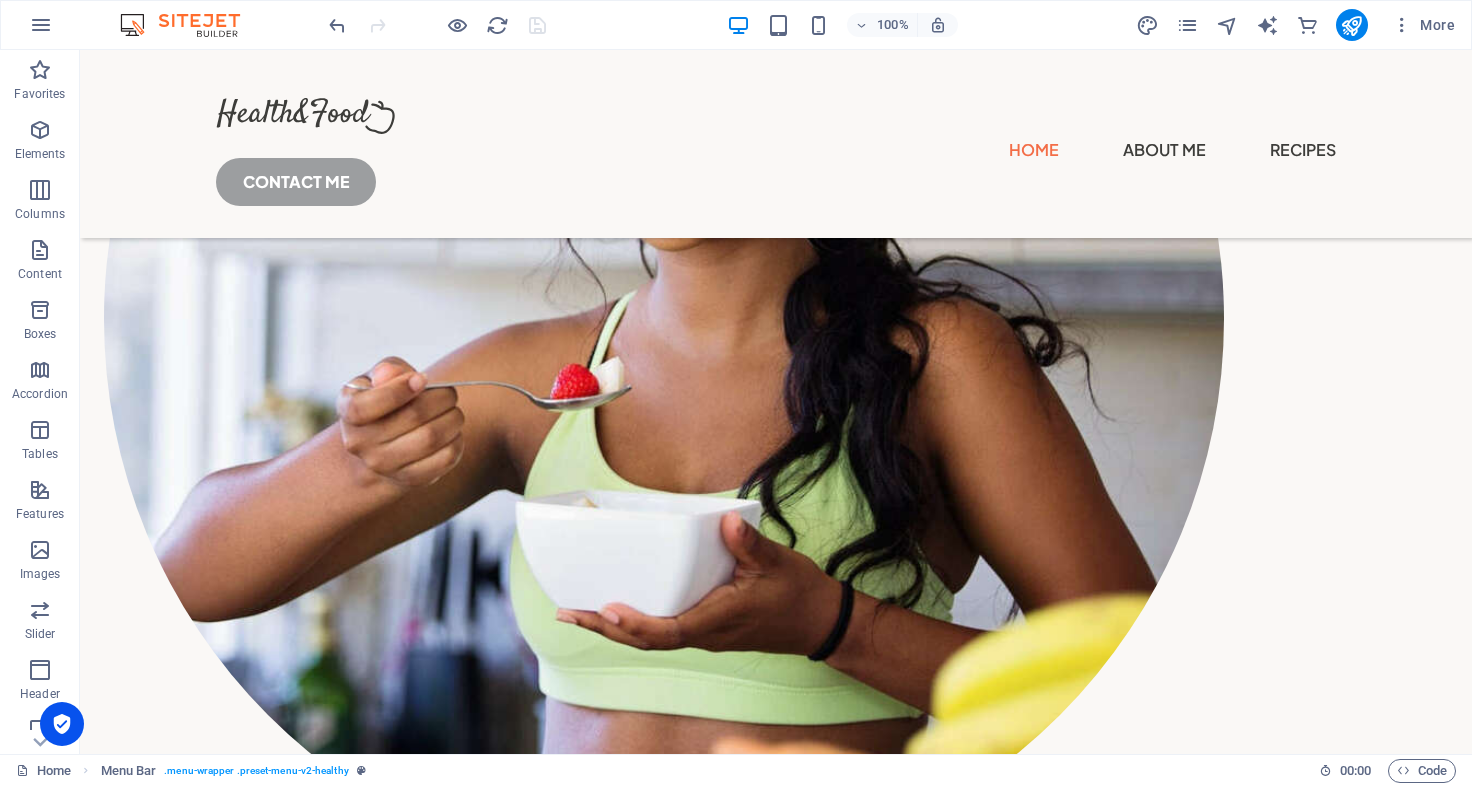 scroll, scrollTop: 772, scrollLeft: 0, axis: vertical 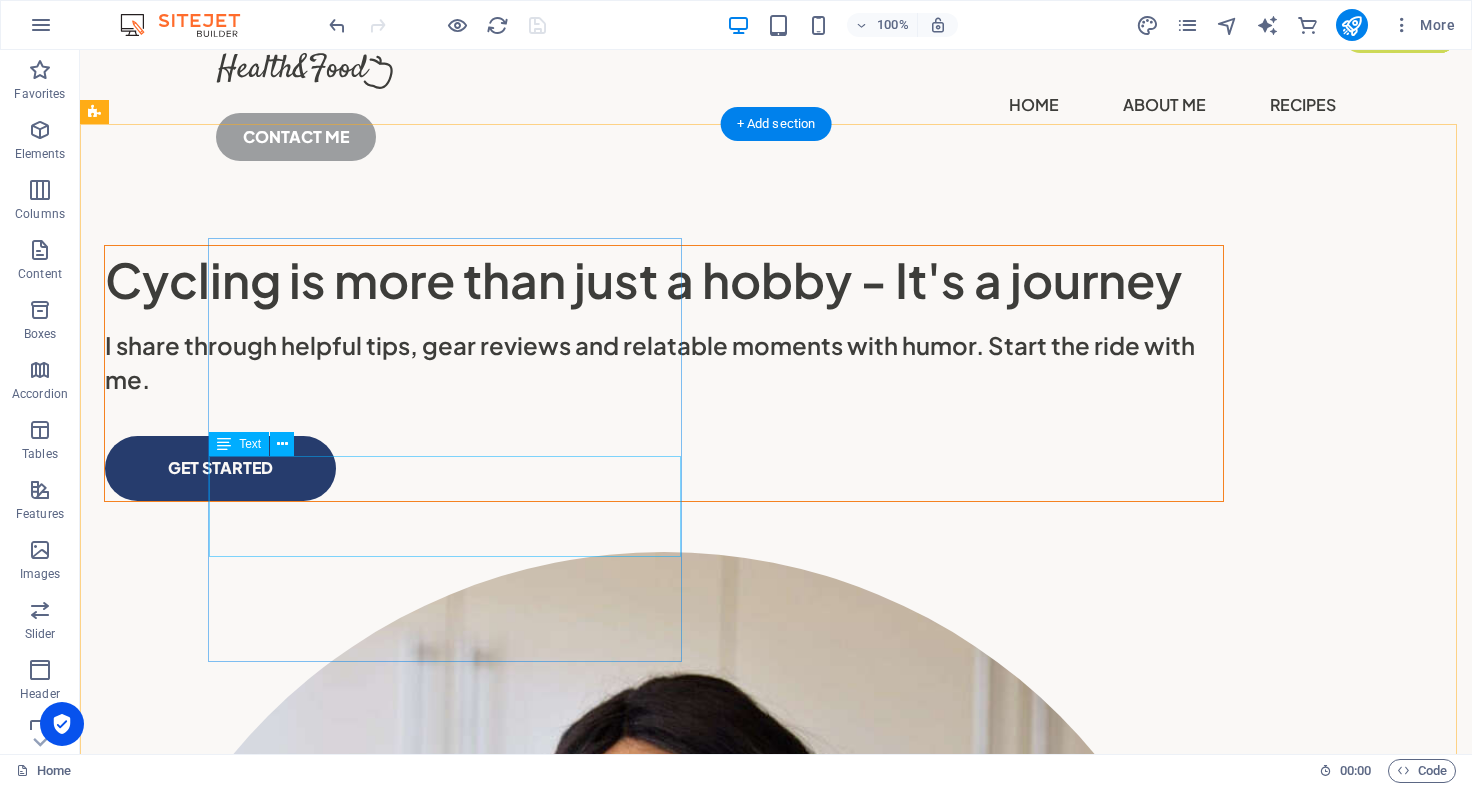 click on "I share through helpful tips, gear reviews and relatable moments with humor. Start the ride with me." at bounding box center [664, 362] 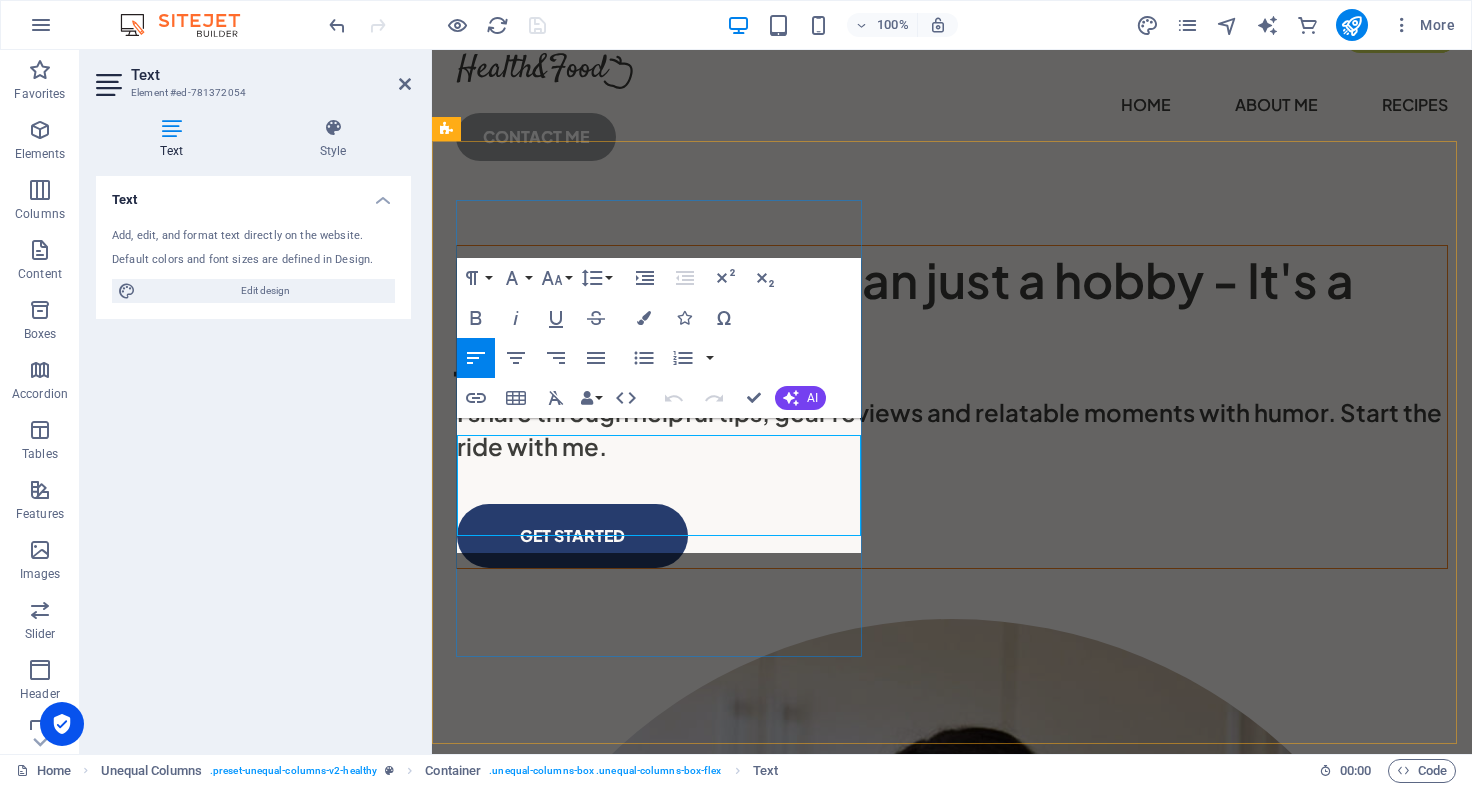 scroll, scrollTop: 28, scrollLeft: 0, axis: vertical 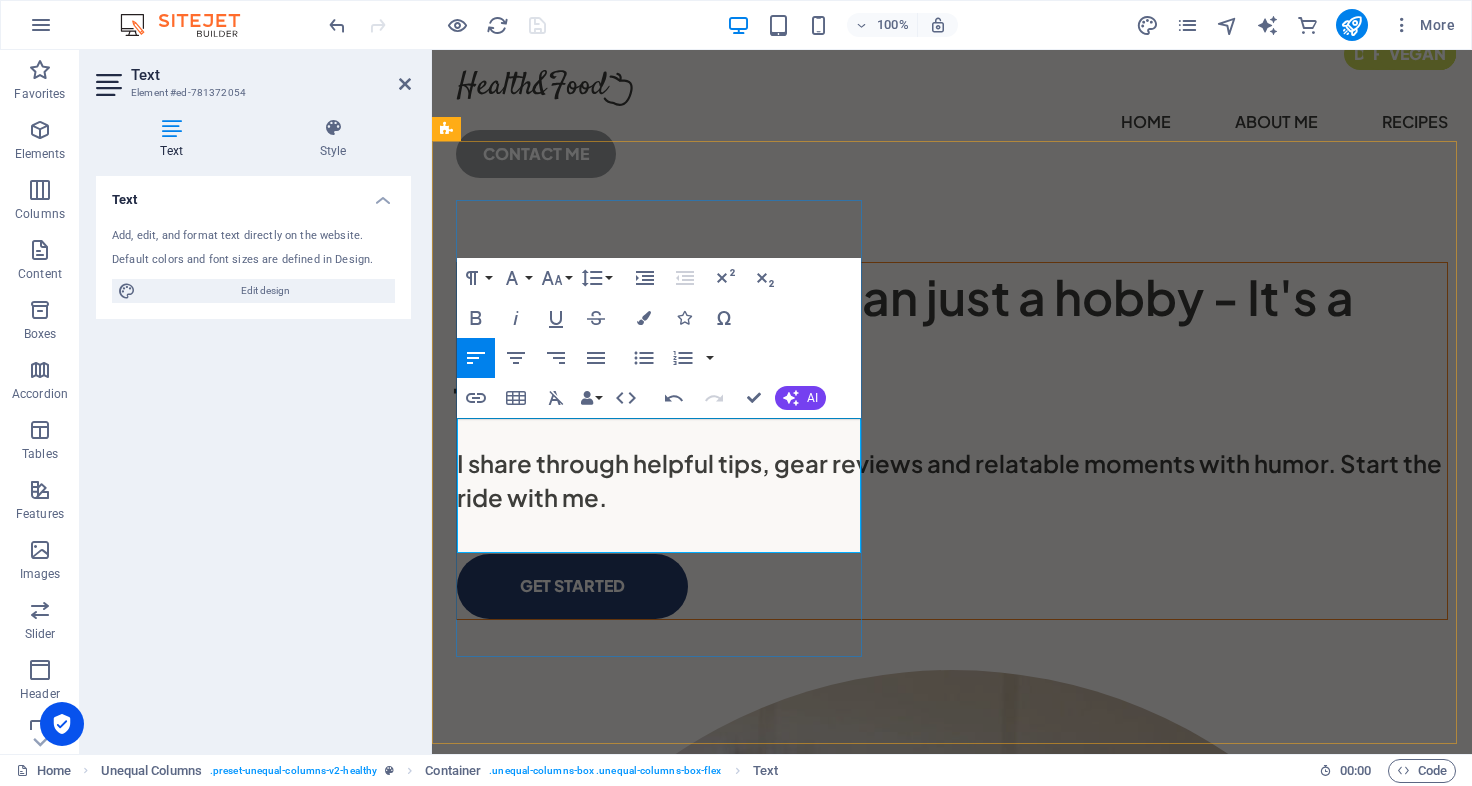 click at bounding box center [952, 430] 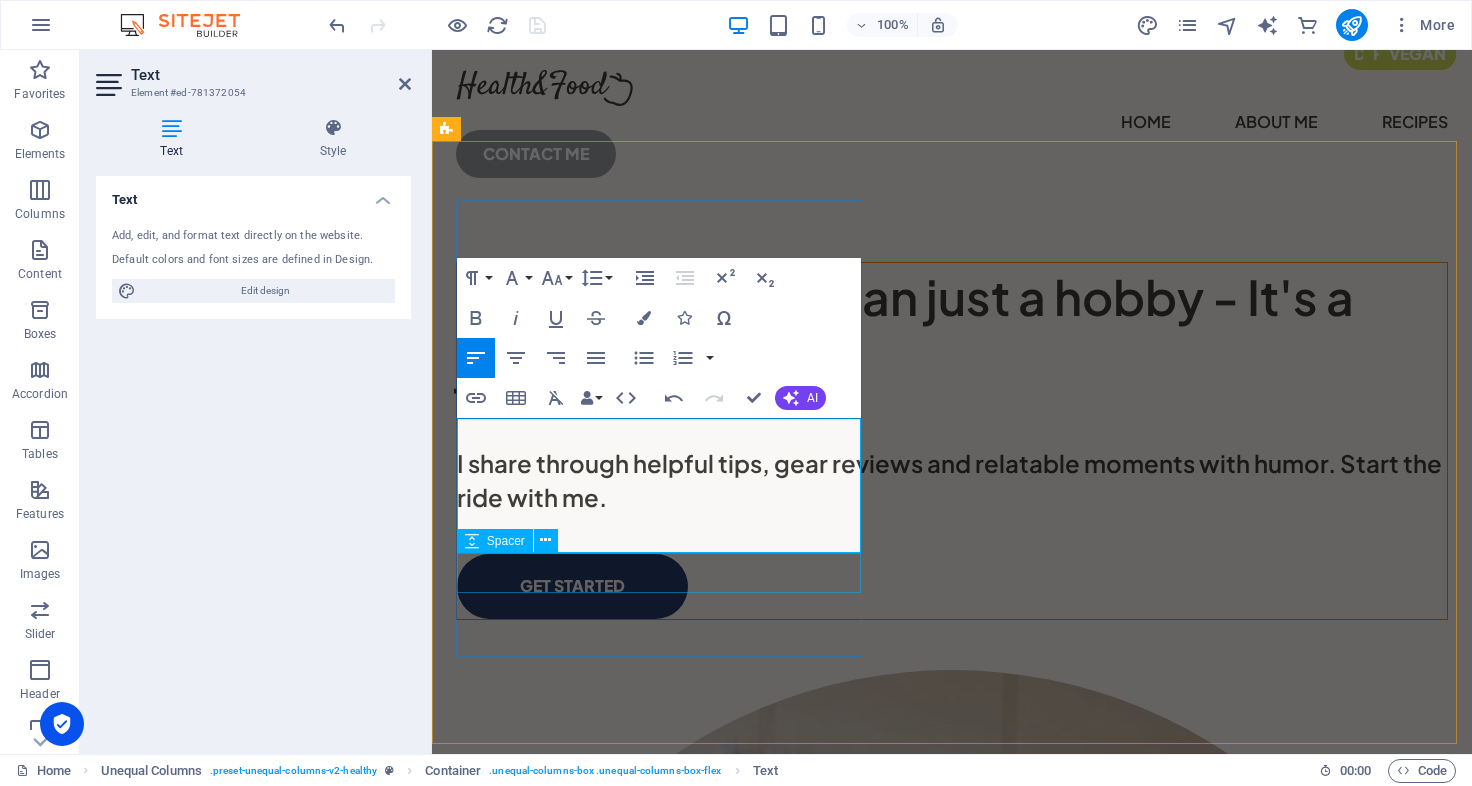 scroll, scrollTop: 22, scrollLeft: 0, axis: vertical 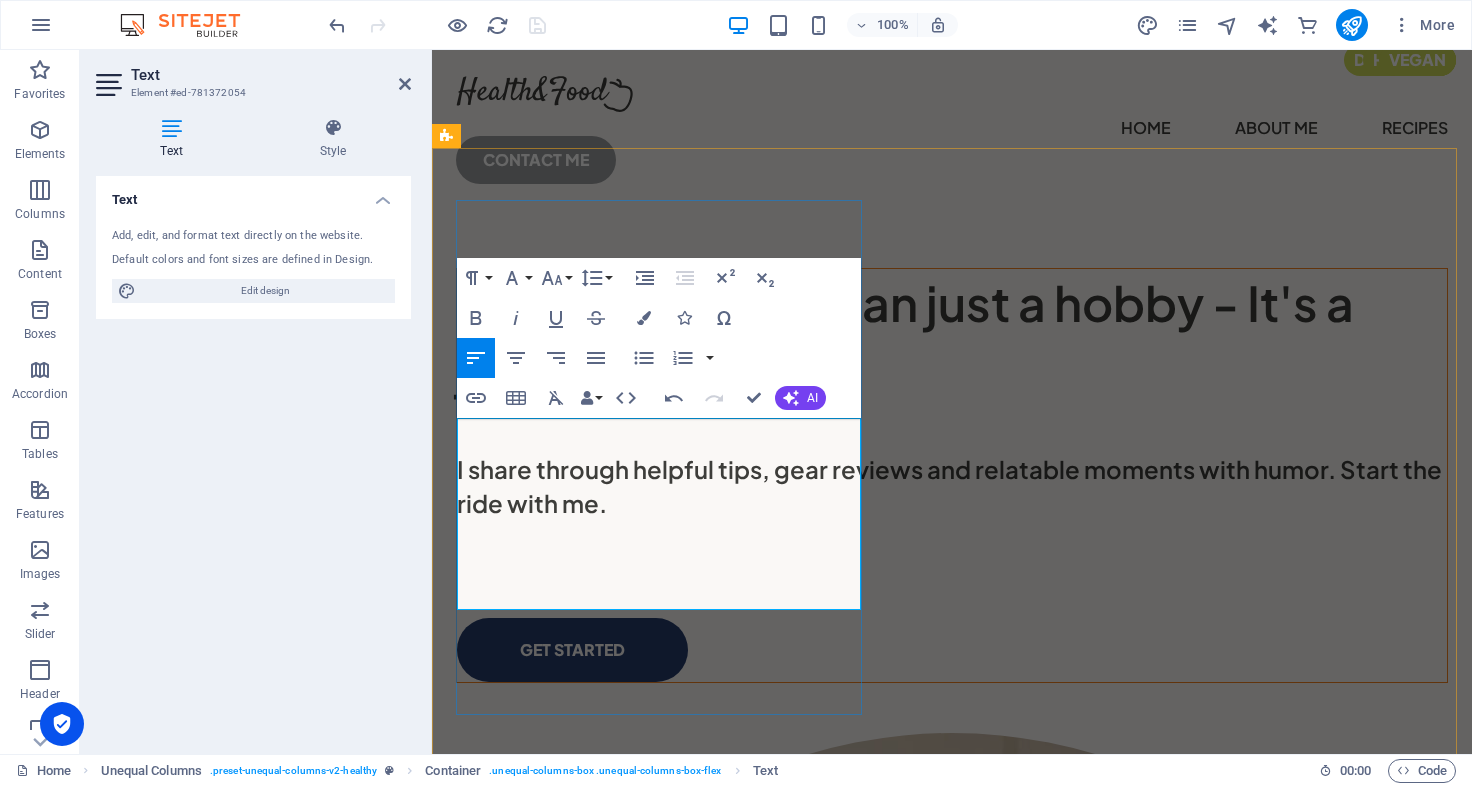 click at bounding box center [952, 534] 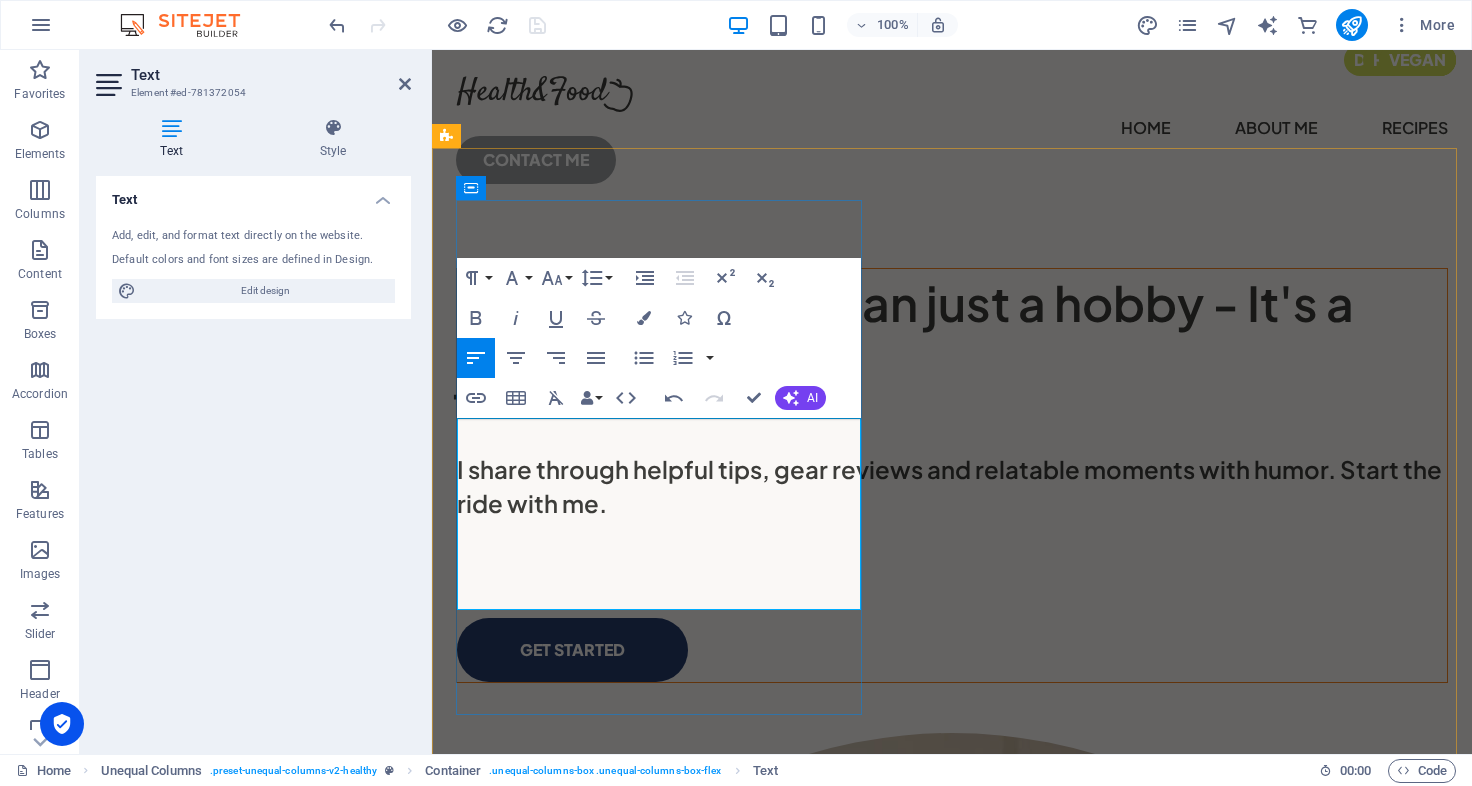 type 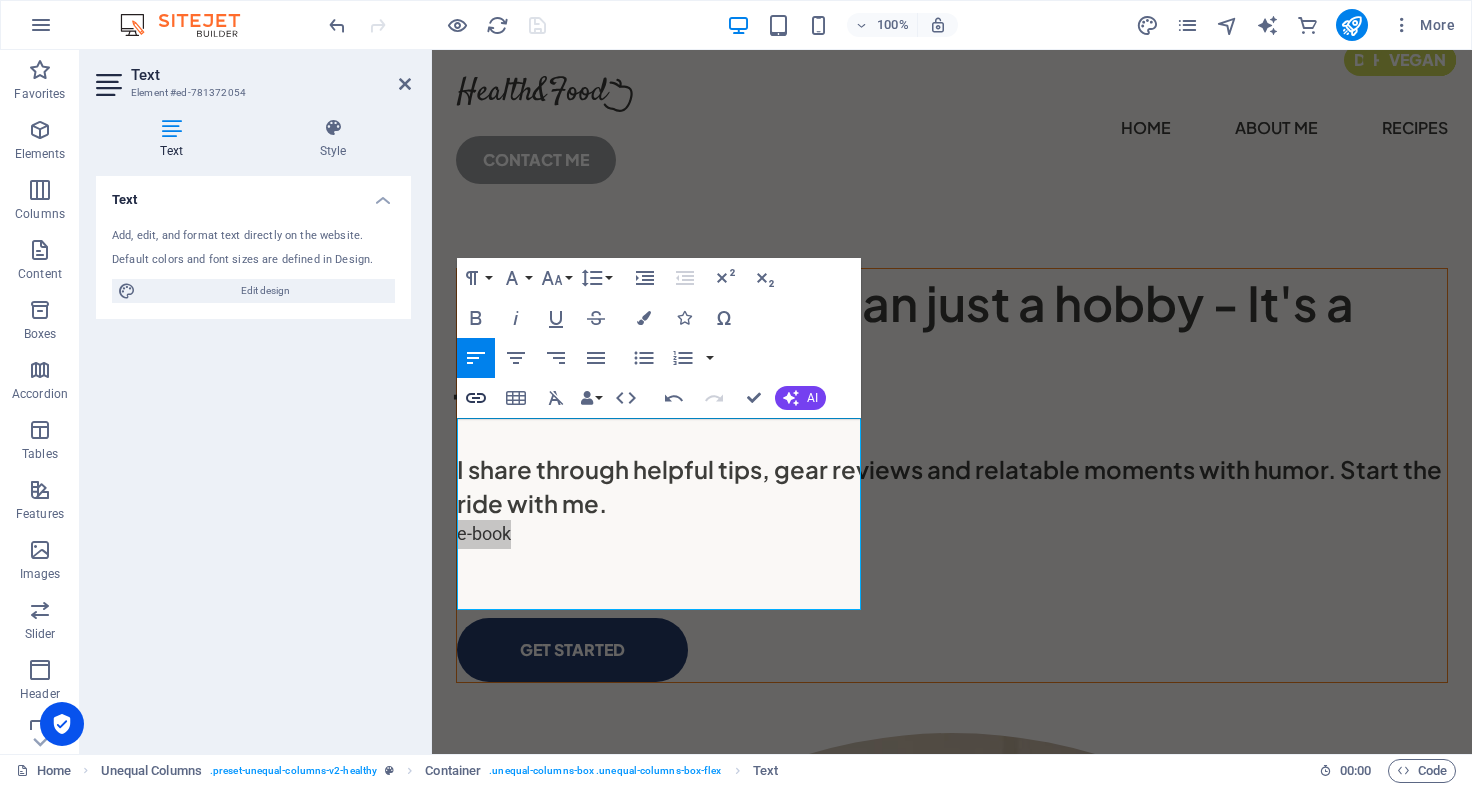 click 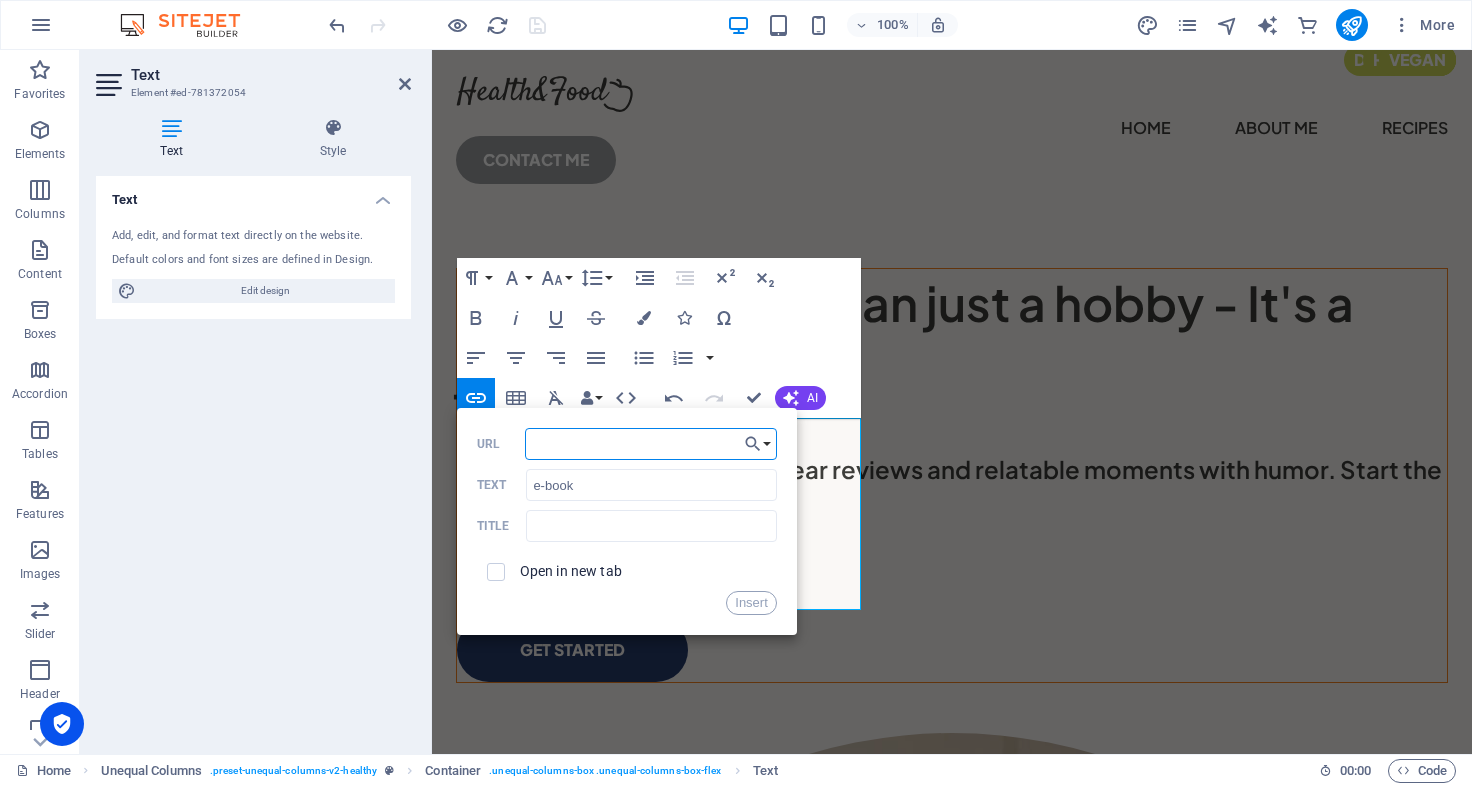 paste on "https://drive.google.com/file/d/19tbyQgg7TdJXpIoOyXtIb_OUdum2l5ur/view" 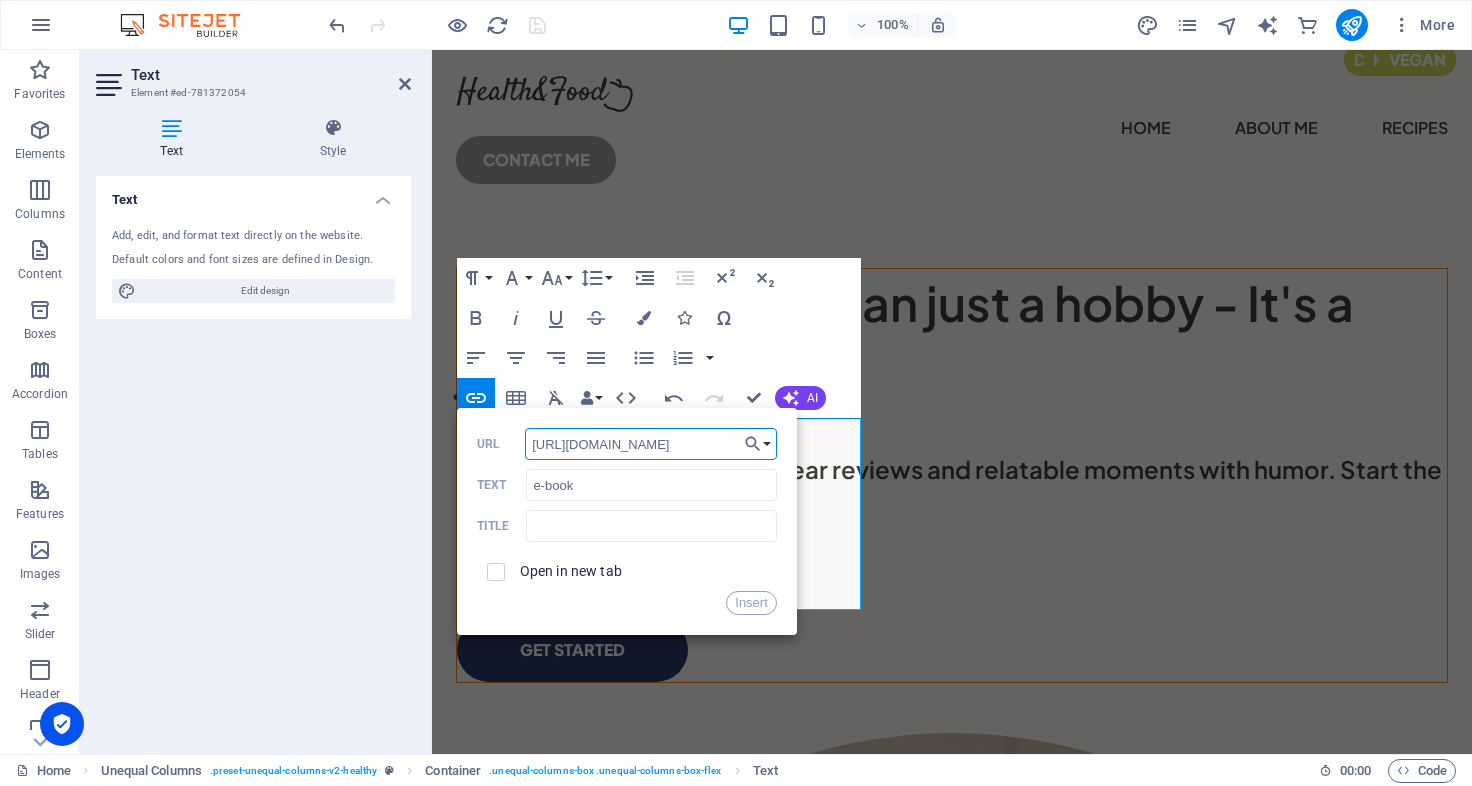 scroll, scrollTop: 0, scrollLeft: 232, axis: horizontal 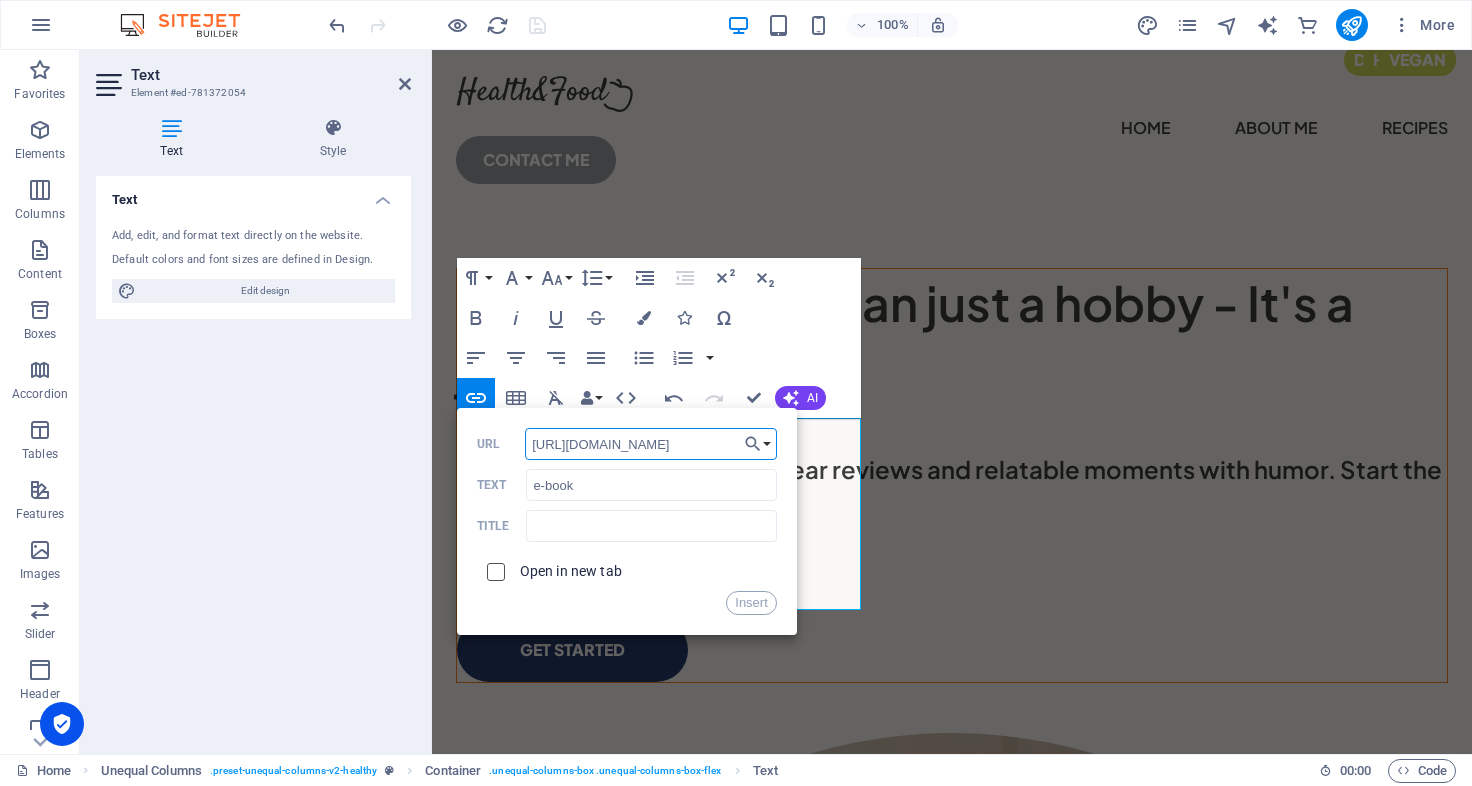 type on "https://drive.google.com/file/d/19tbyQgg7TdJXpIoOyXtIb_OUdum2l5ur/view" 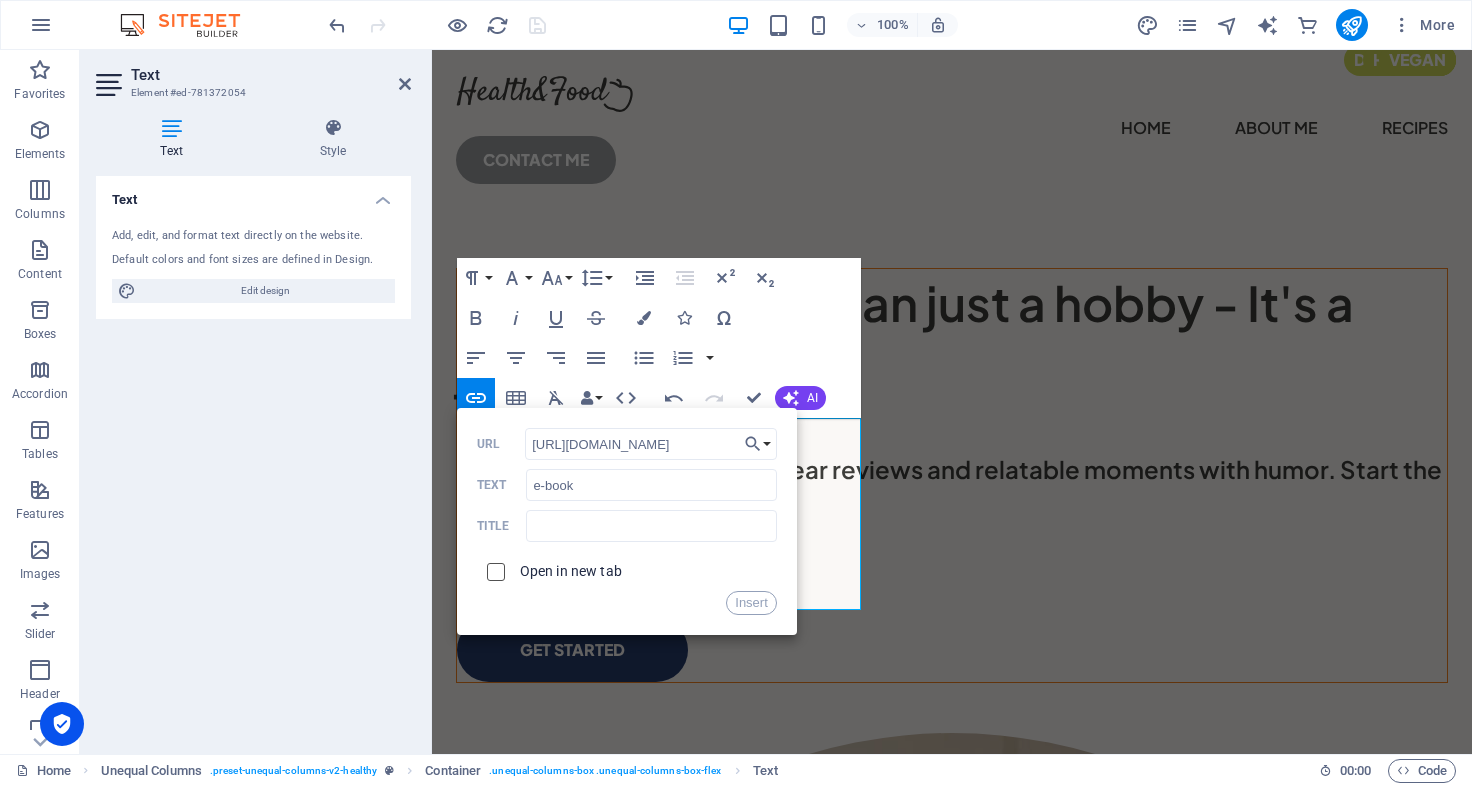 click at bounding box center (493, 569) 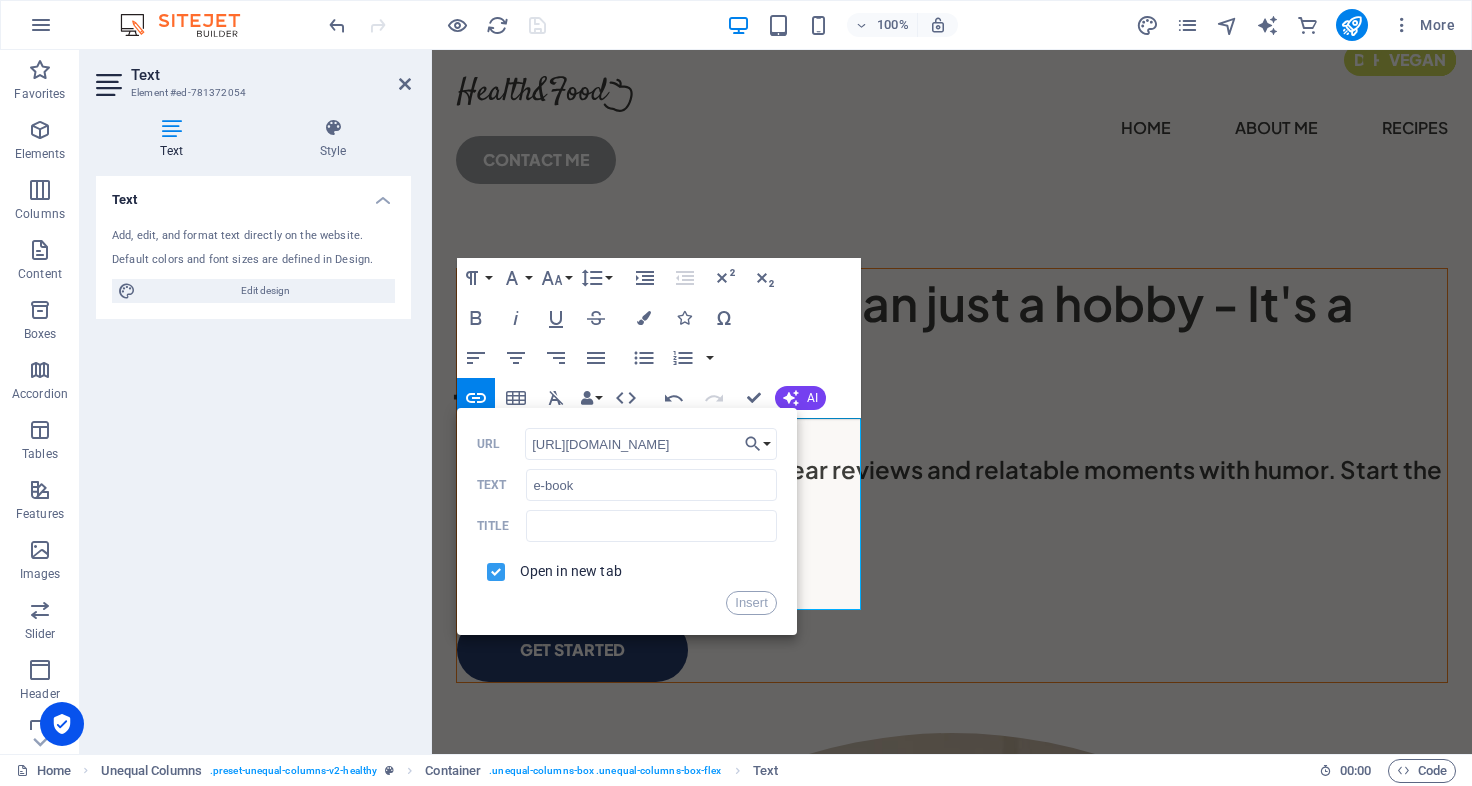 scroll, scrollTop: 0, scrollLeft: 0, axis: both 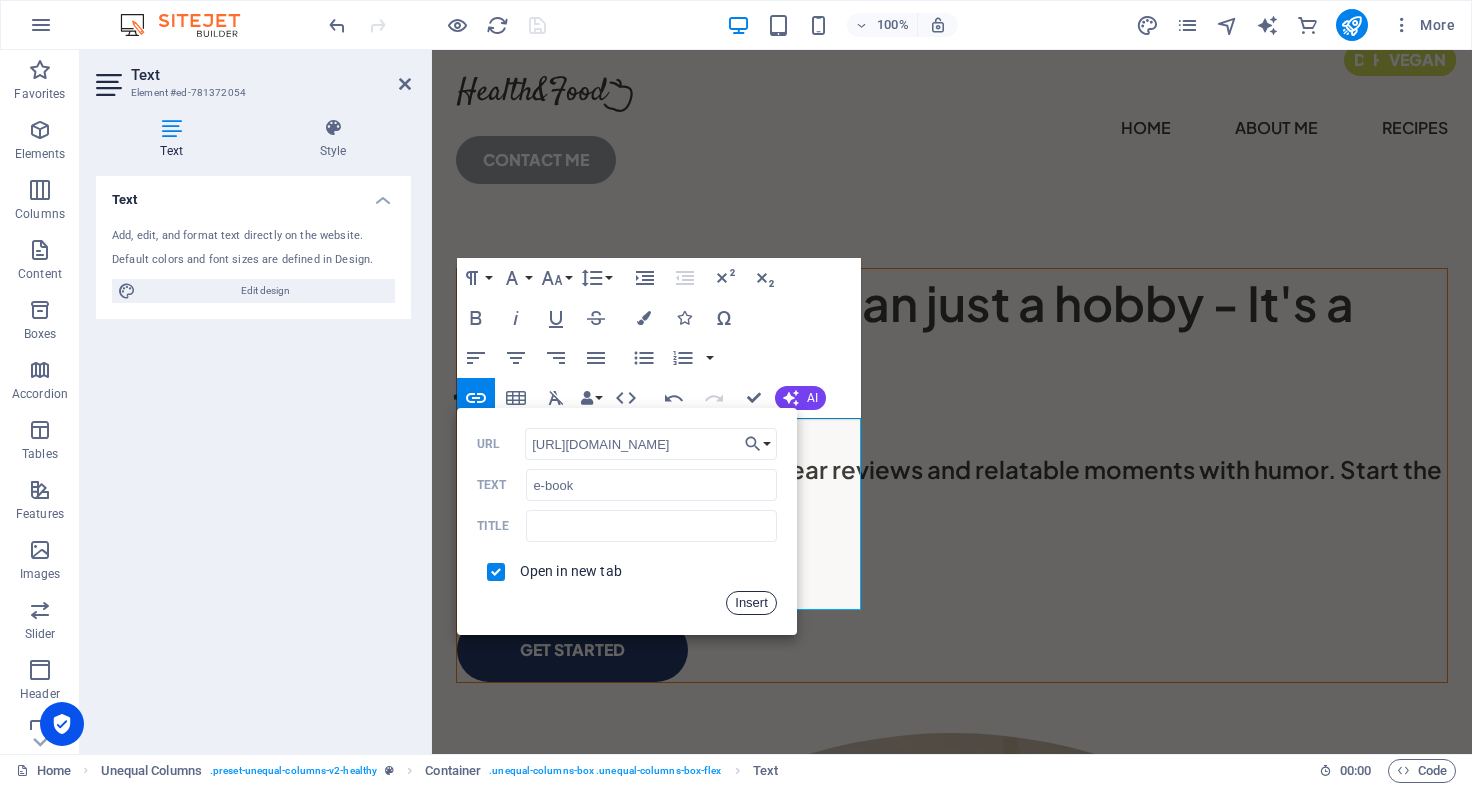 click on "Insert" at bounding box center (751, 603) 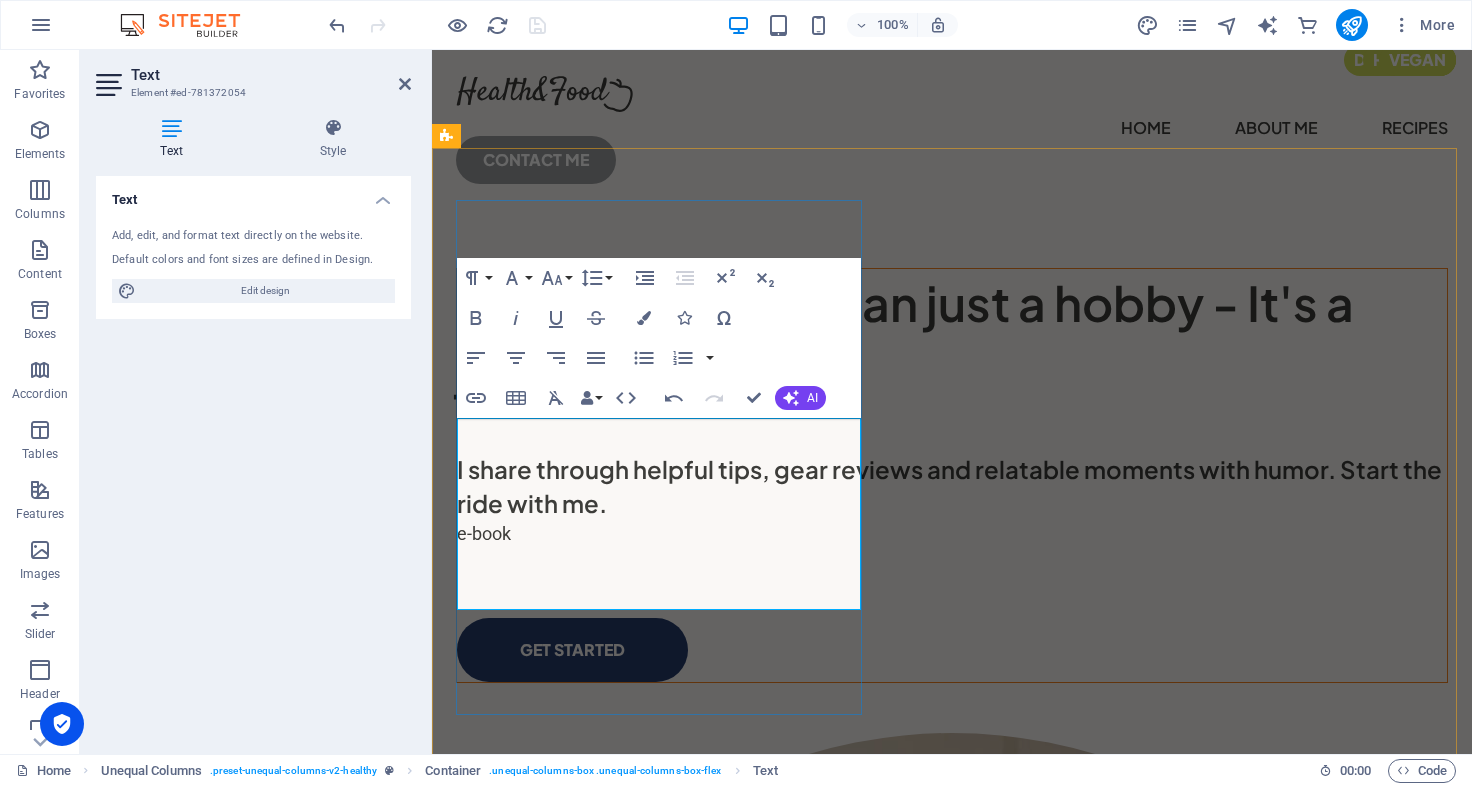 click on "e-book" at bounding box center [952, 534] 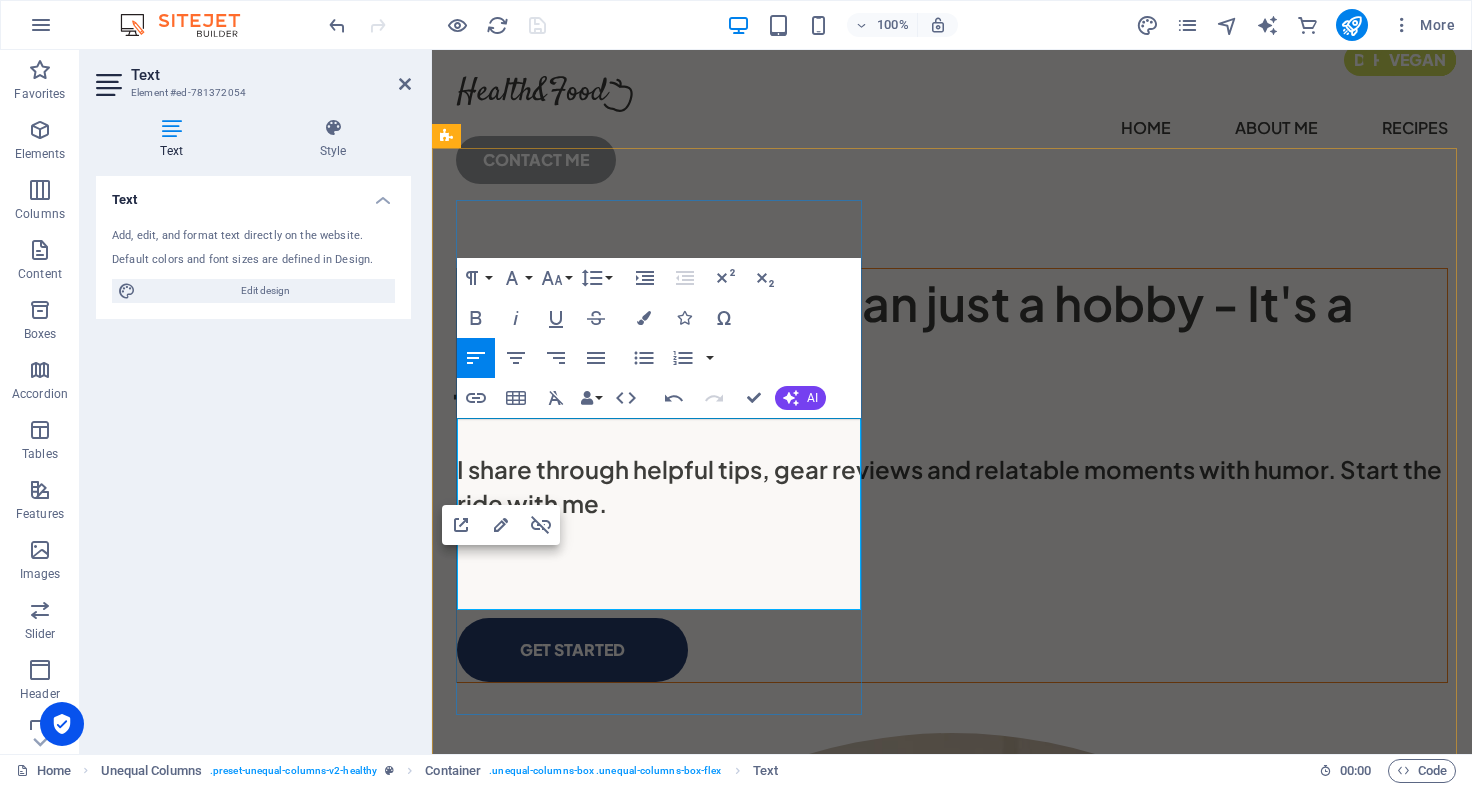 click on "I share through helpful tips, gear reviews and relatable moments with humor. Start the ride with me." at bounding box center [952, 486] 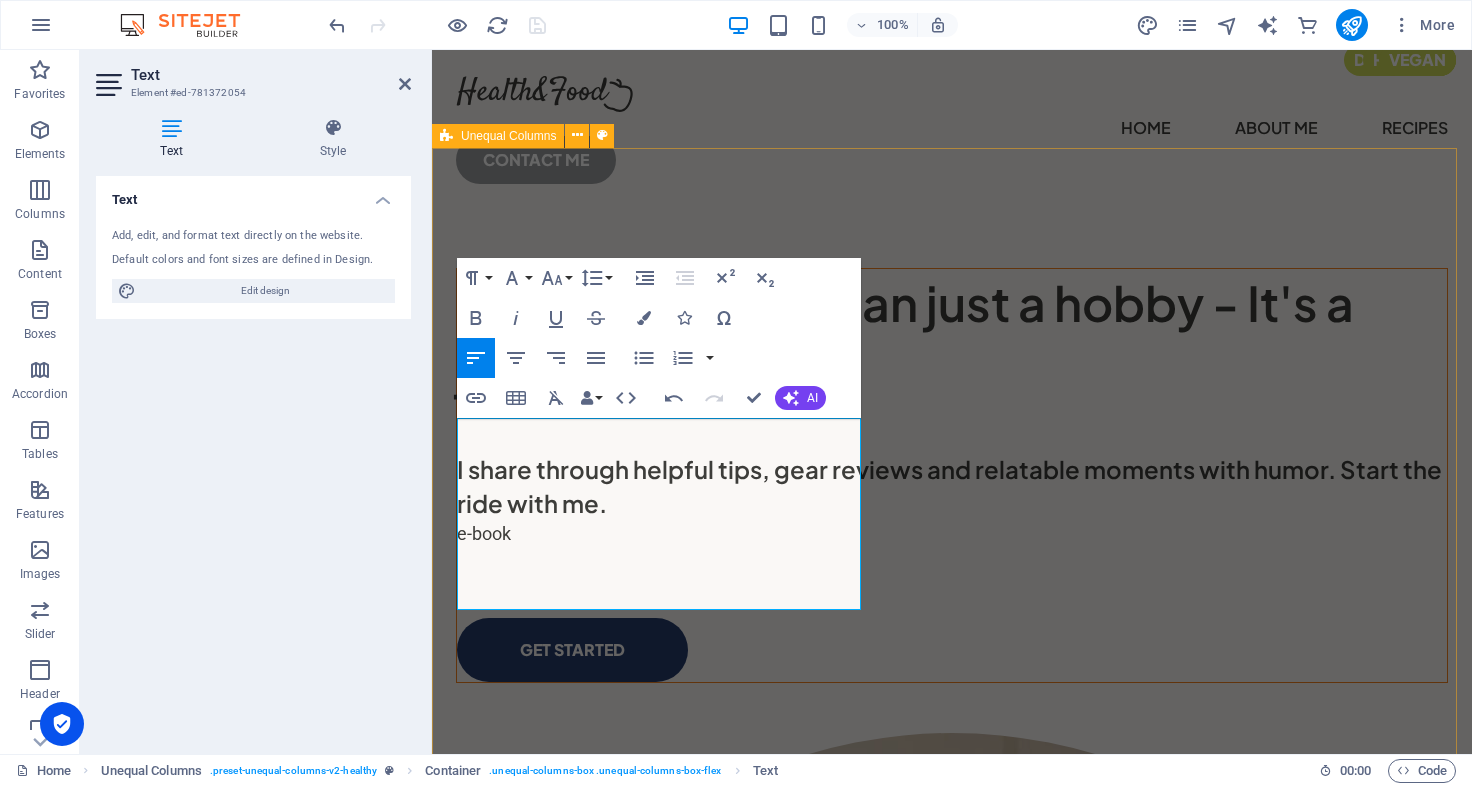 click on "Cycling is more than just a hobby - It's a journey  I share through helpful tips, gear reviews and relatable moments with humor. Start the ride with me. e-book get started" at bounding box center [952, 1010] 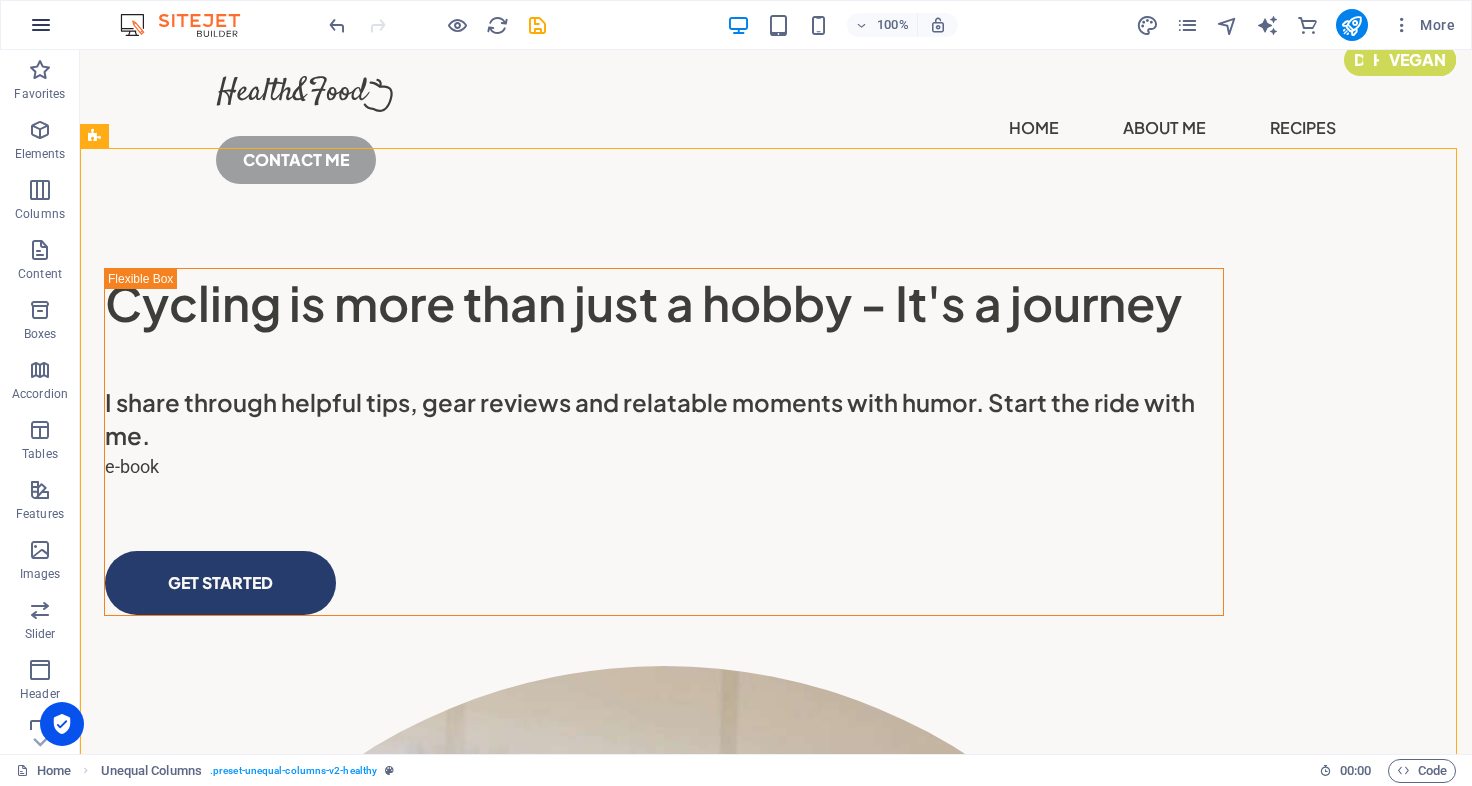 click at bounding box center (41, 25) 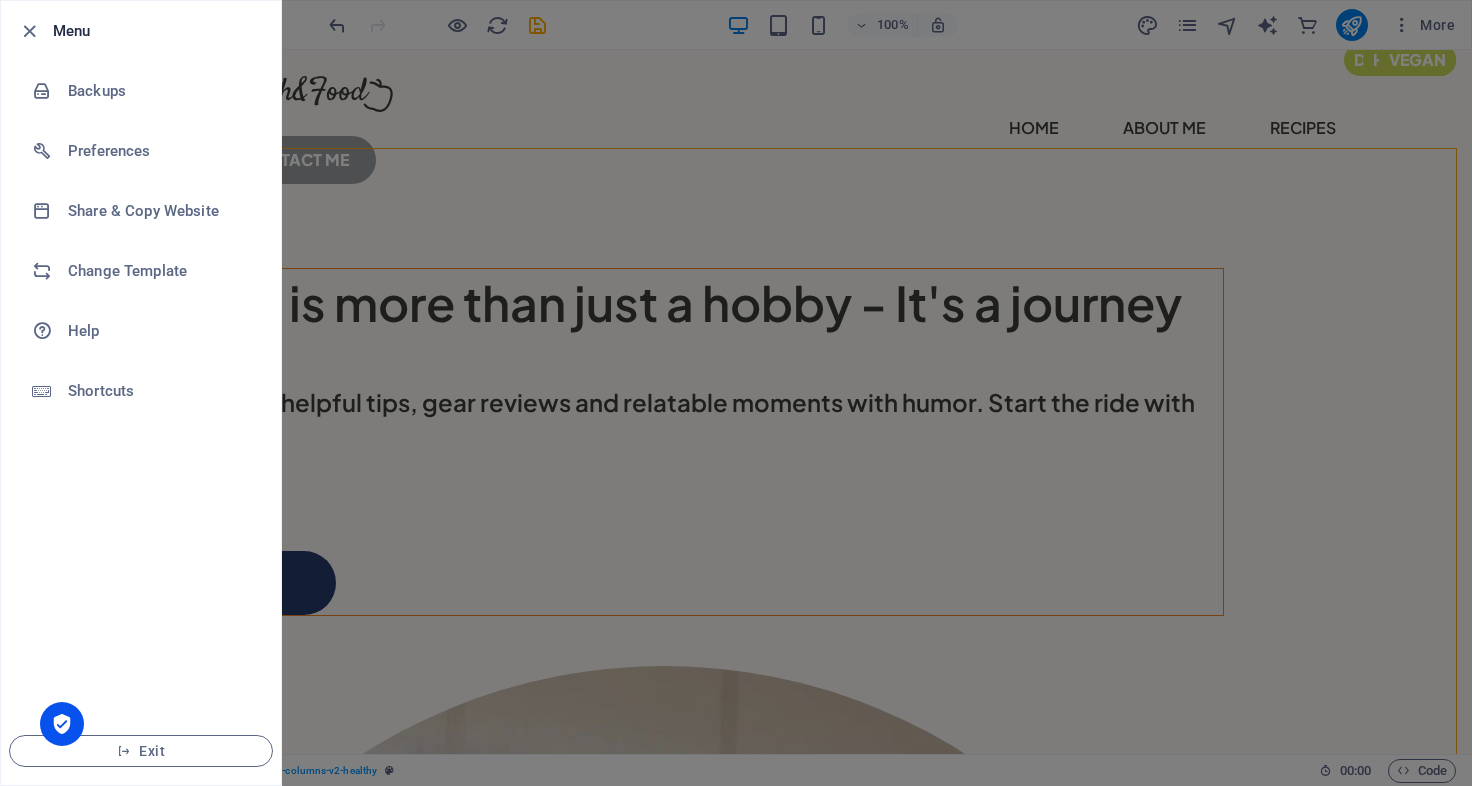click at bounding box center (736, 393) 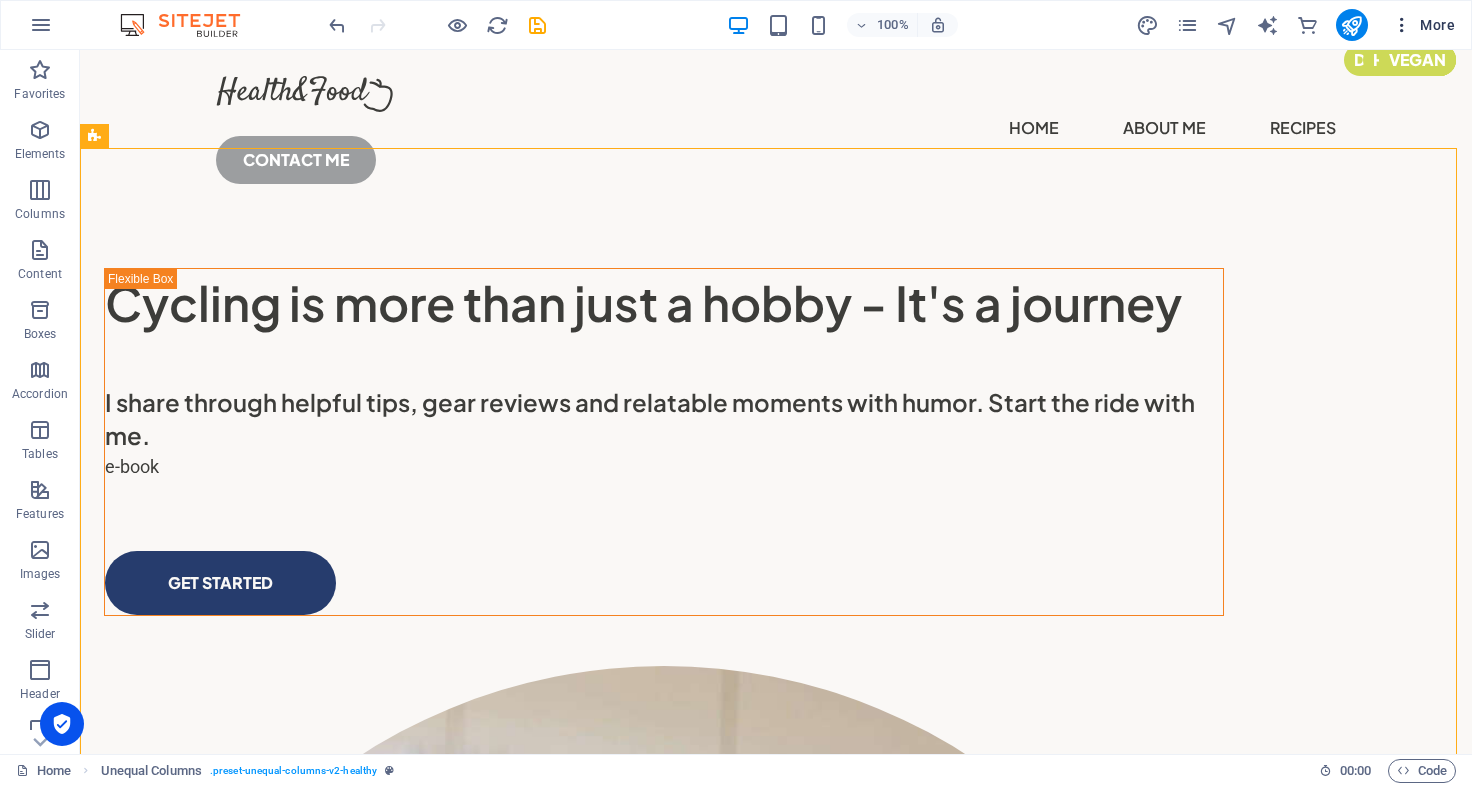 click at bounding box center (1402, 25) 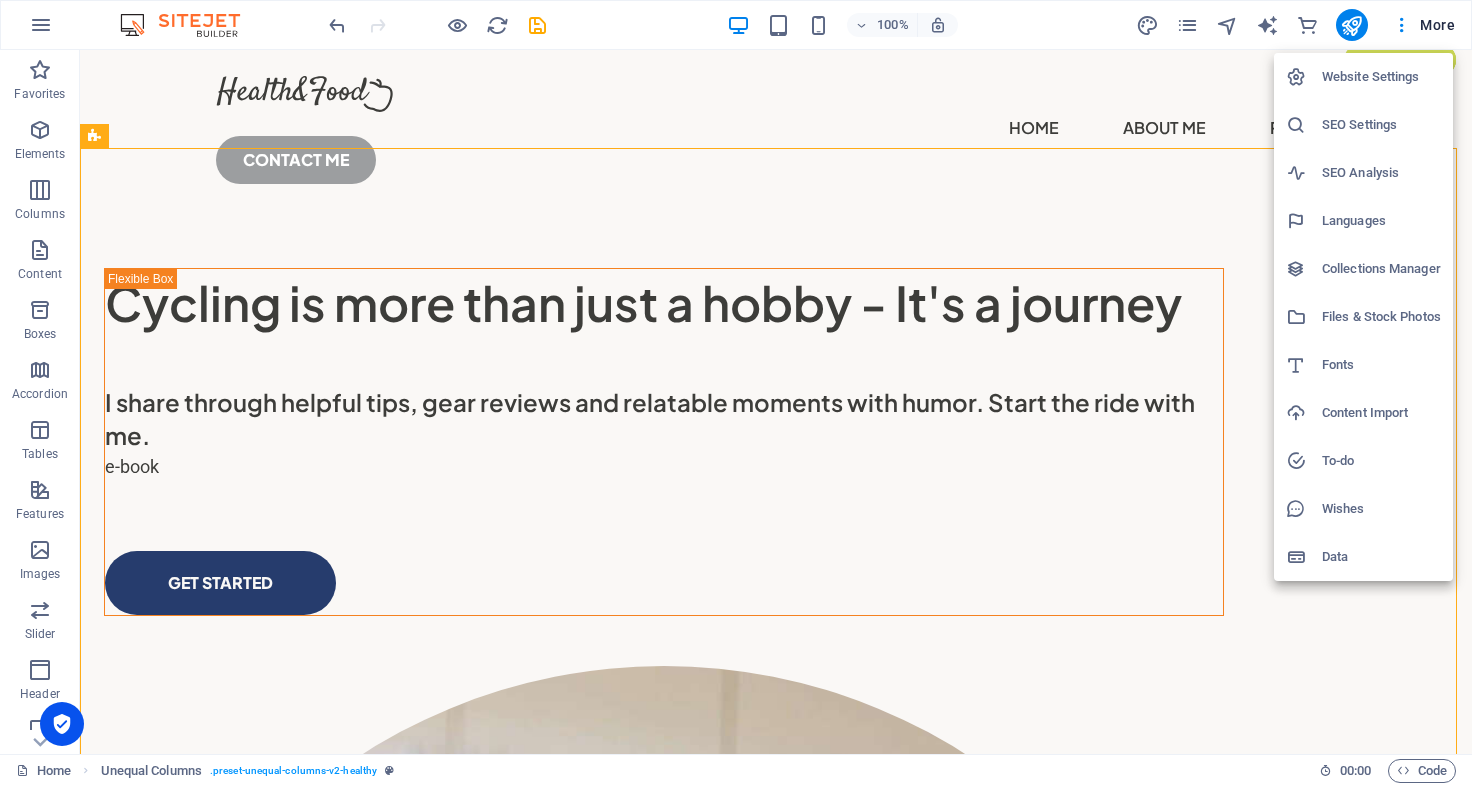 click at bounding box center [736, 393] 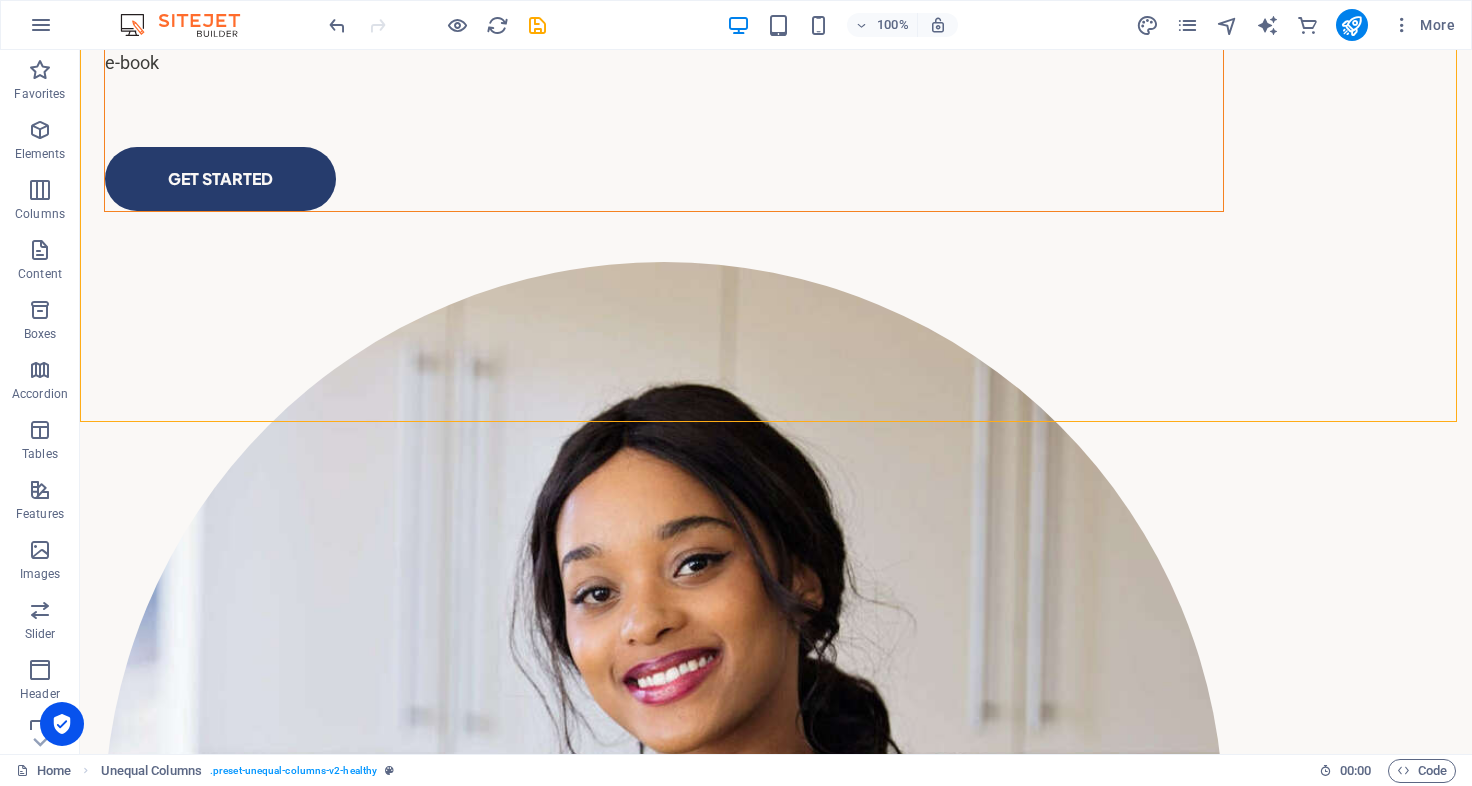 scroll, scrollTop: 0, scrollLeft: 0, axis: both 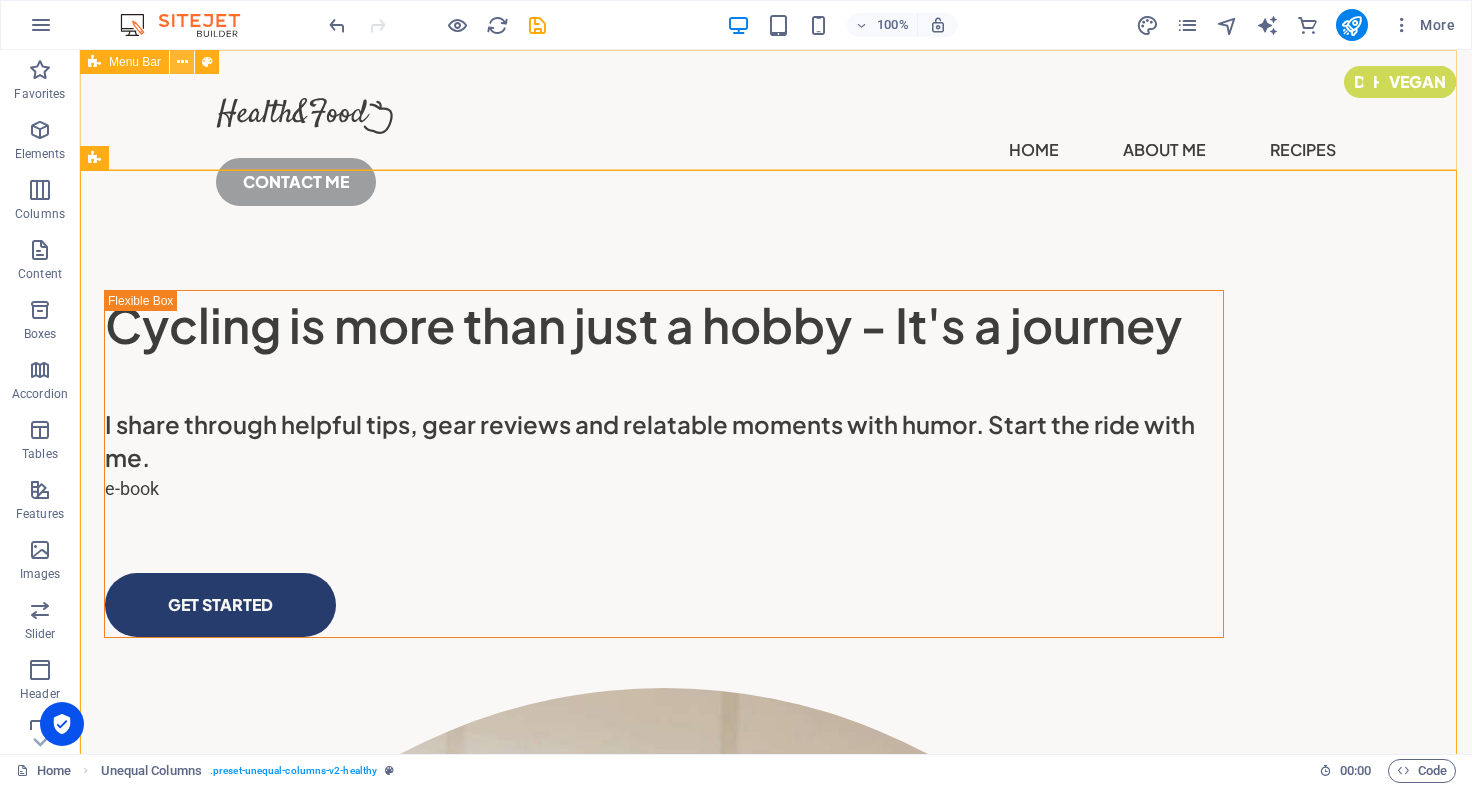 click at bounding box center (182, 62) 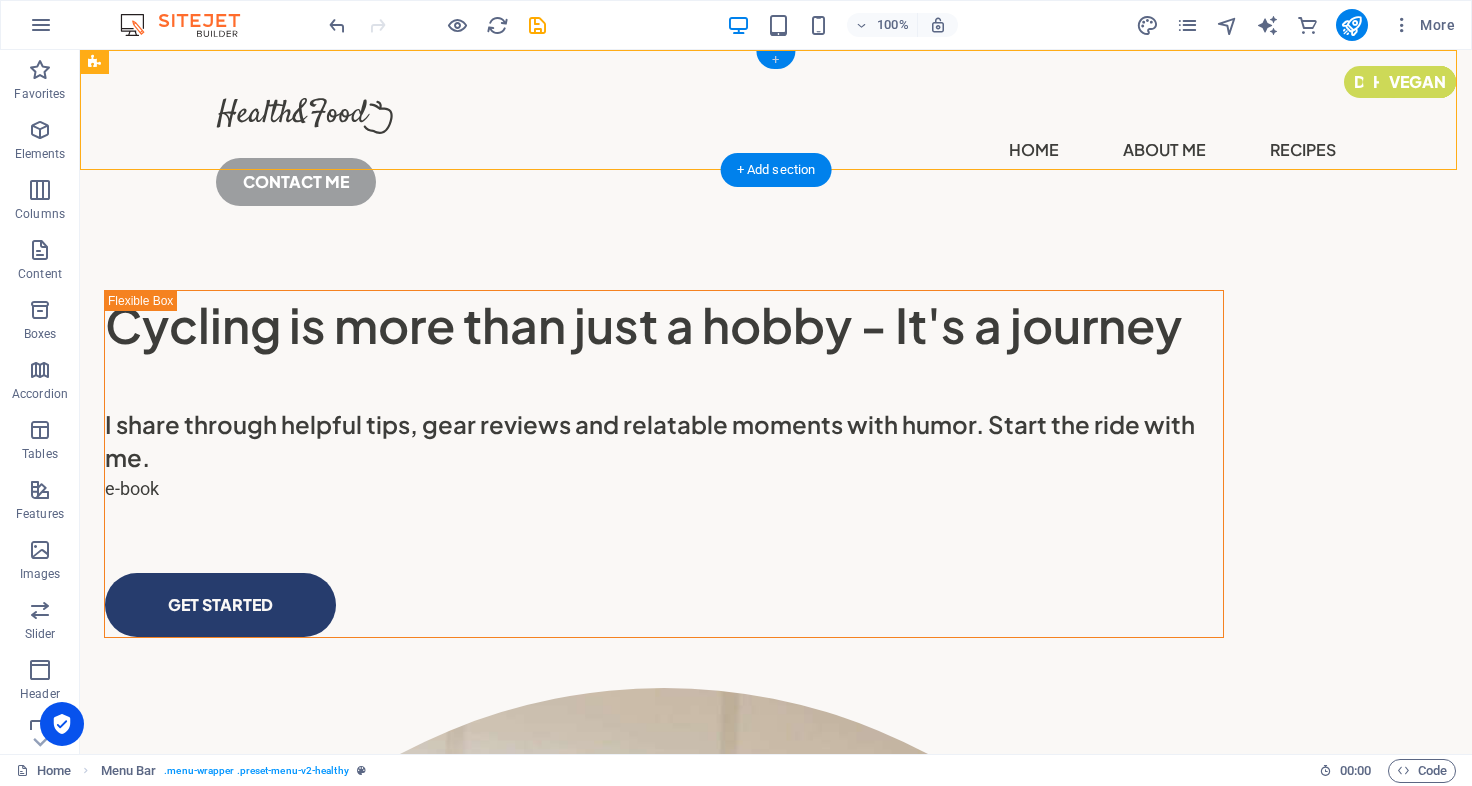 click on "+" at bounding box center [775, 60] 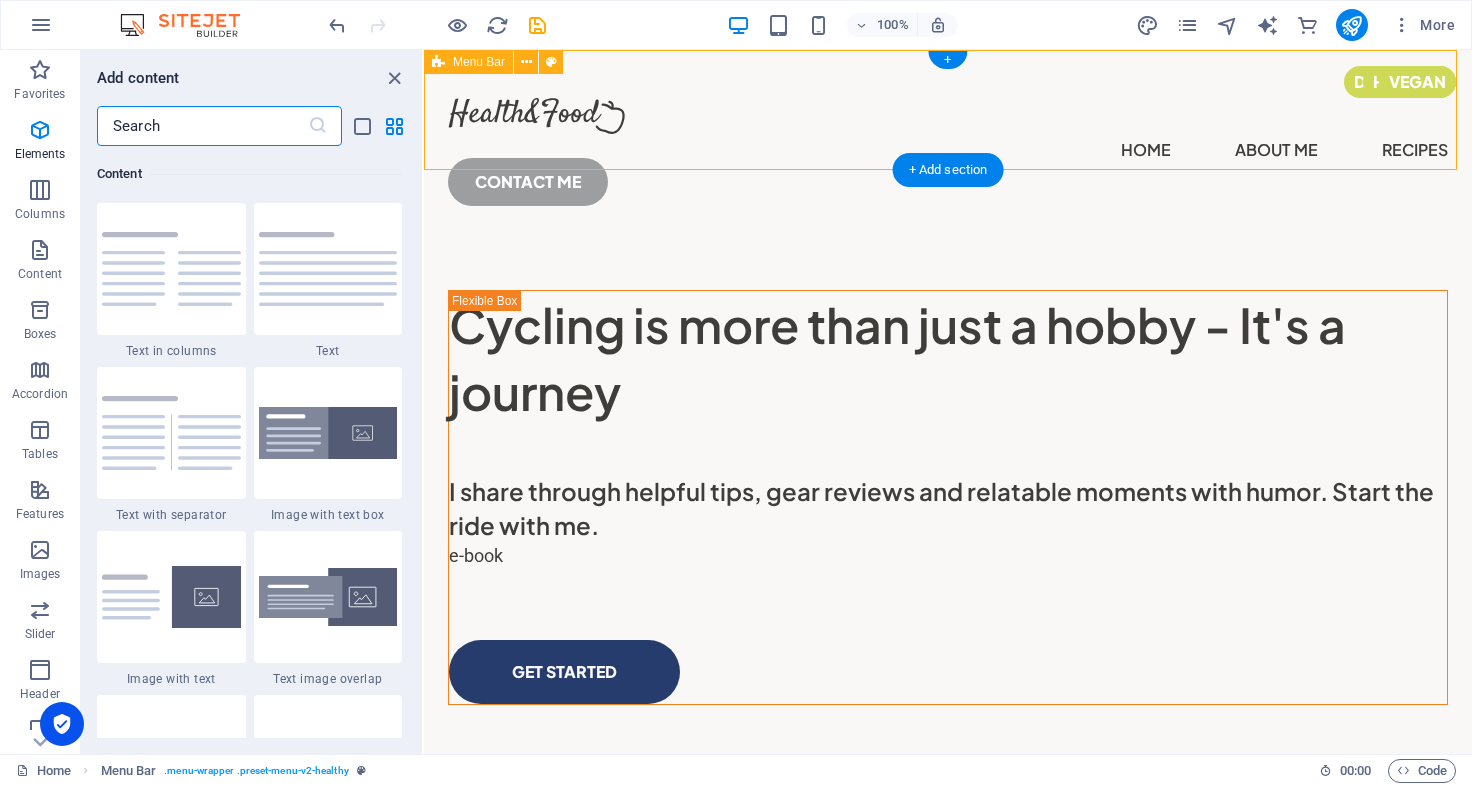 scroll, scrollTop: 3499, scrollLeft: 0, axis: vertical 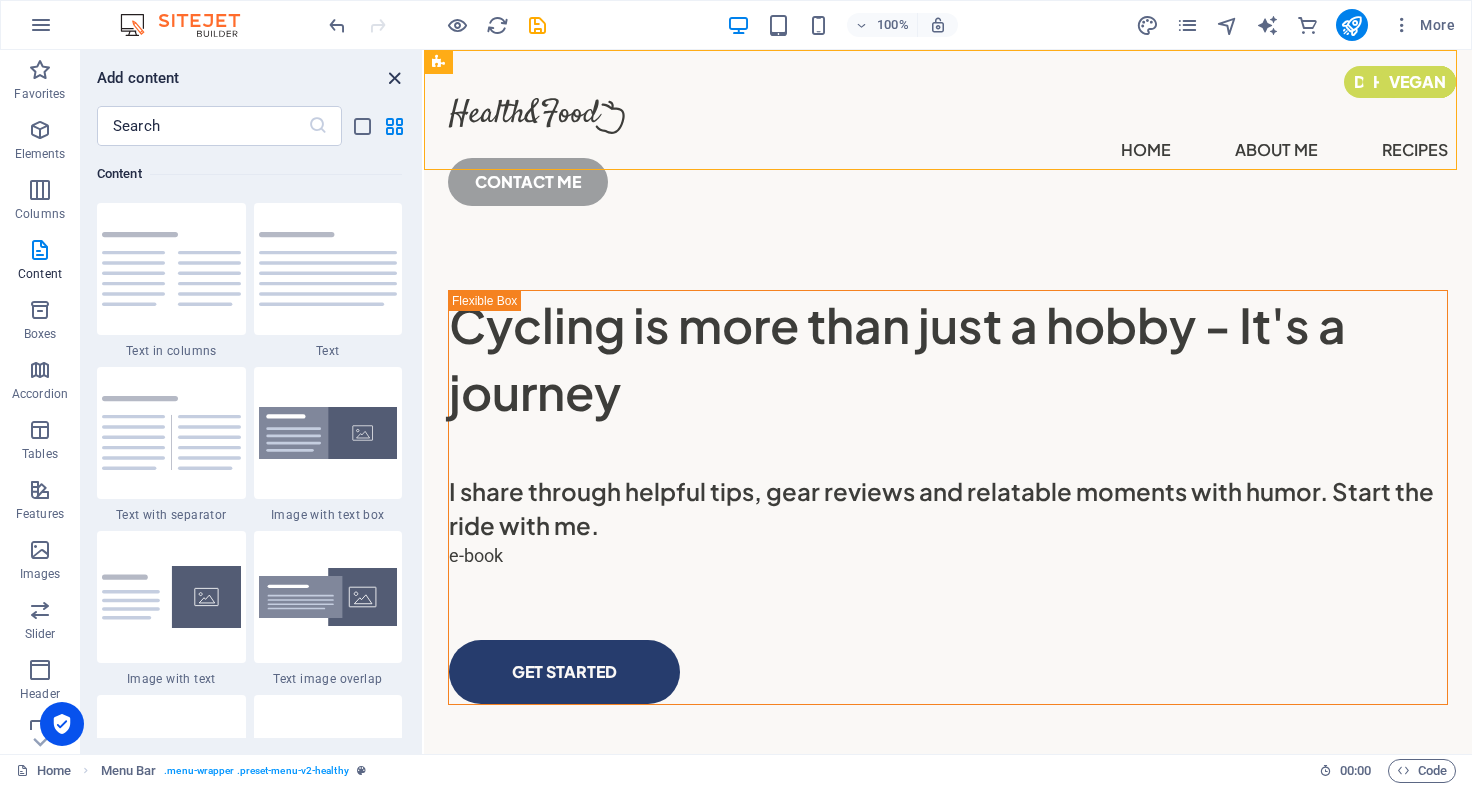 click at bounding box center (394, 78) 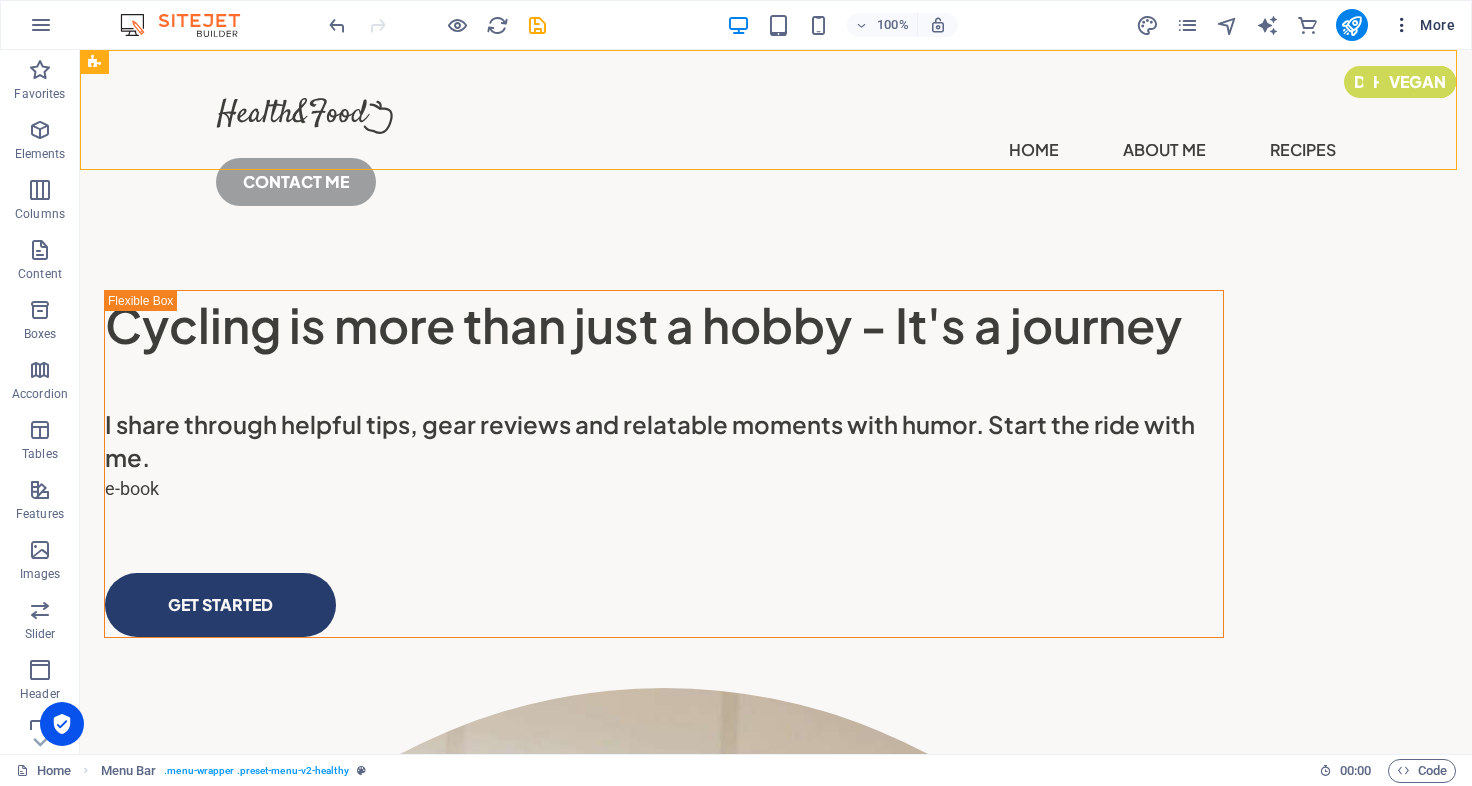 click at bounding box center [1402, 25] 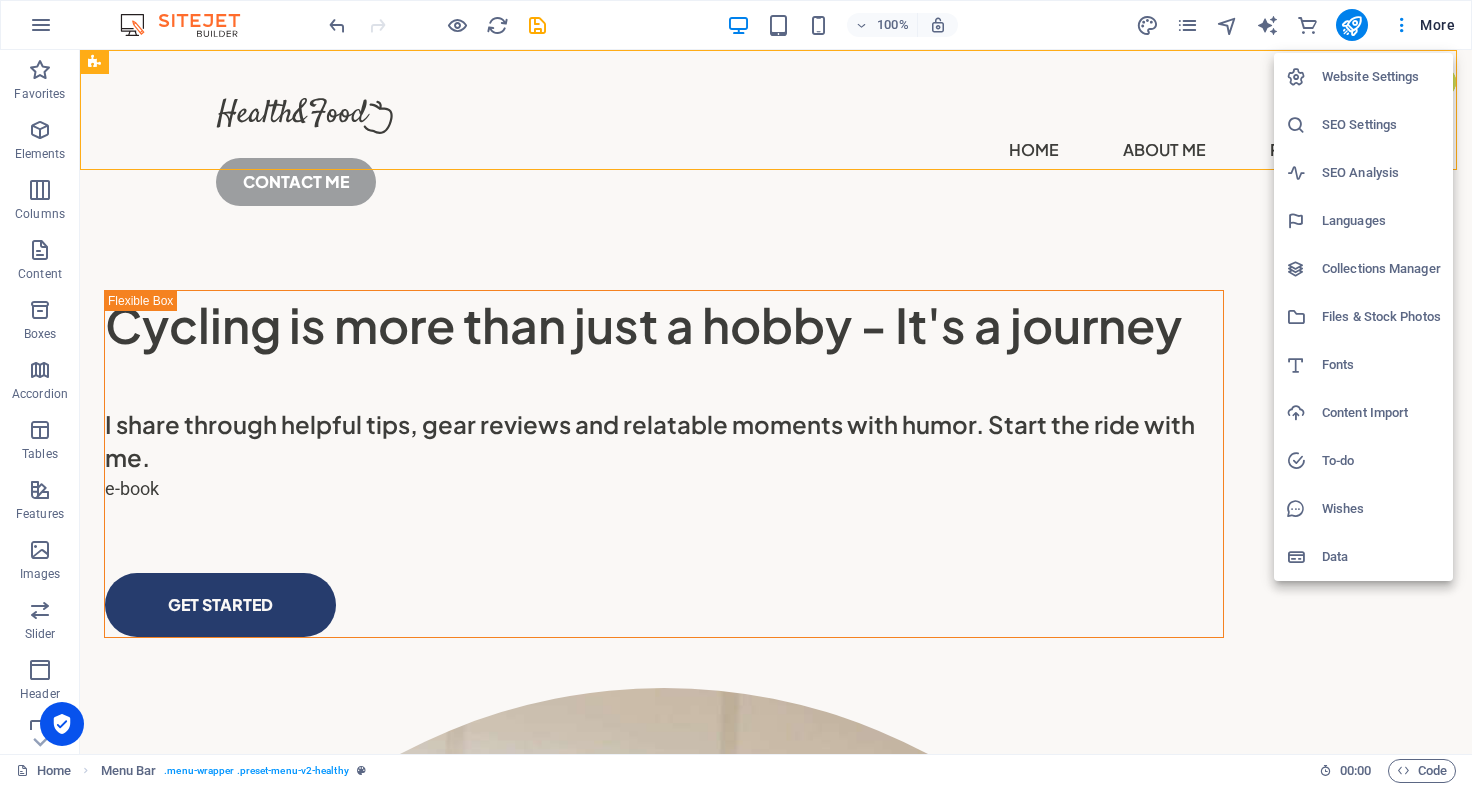 click at bounding box center (736, 393) 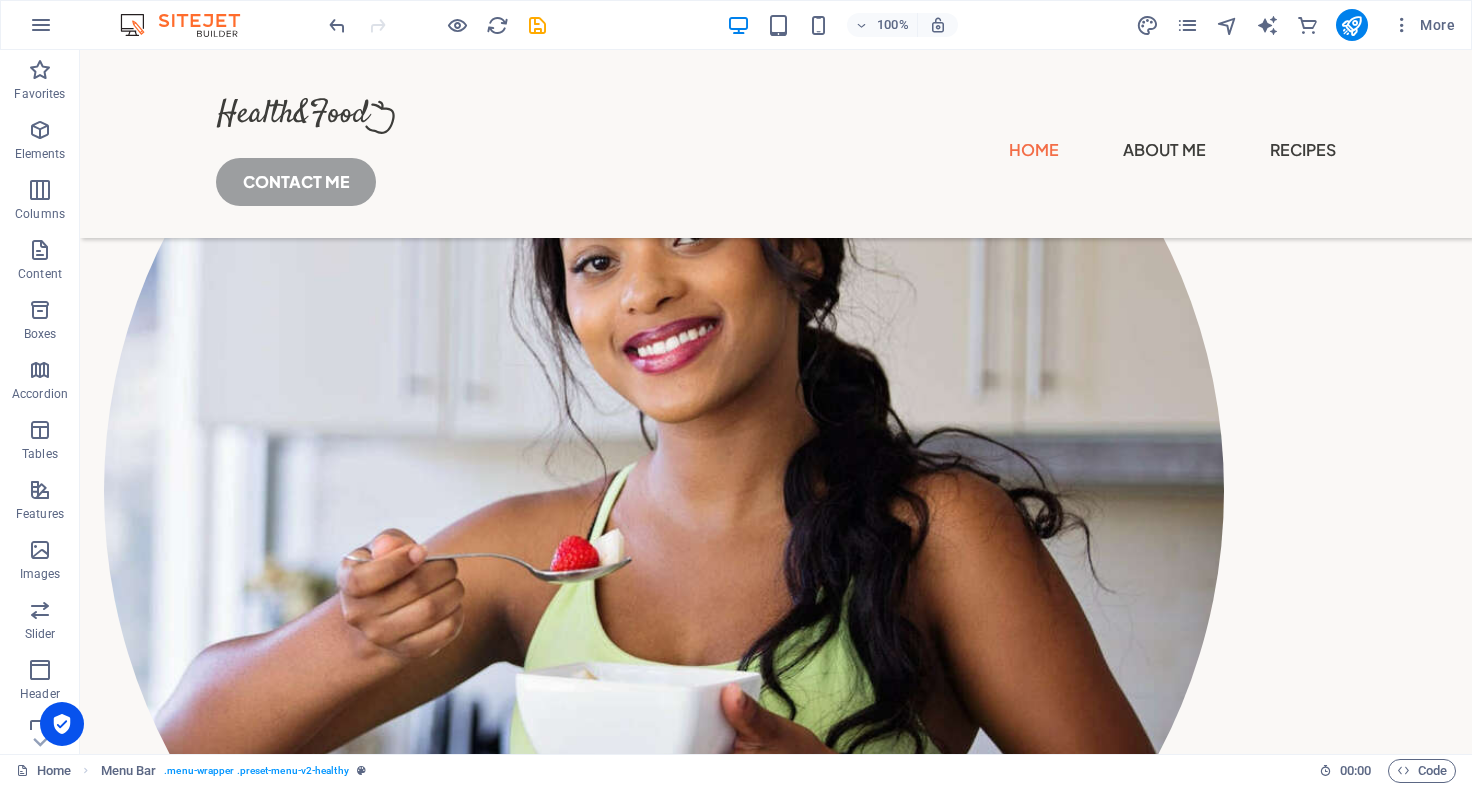 scroll, scrollTop: 707, scrollLeft: 0, axis: vertical 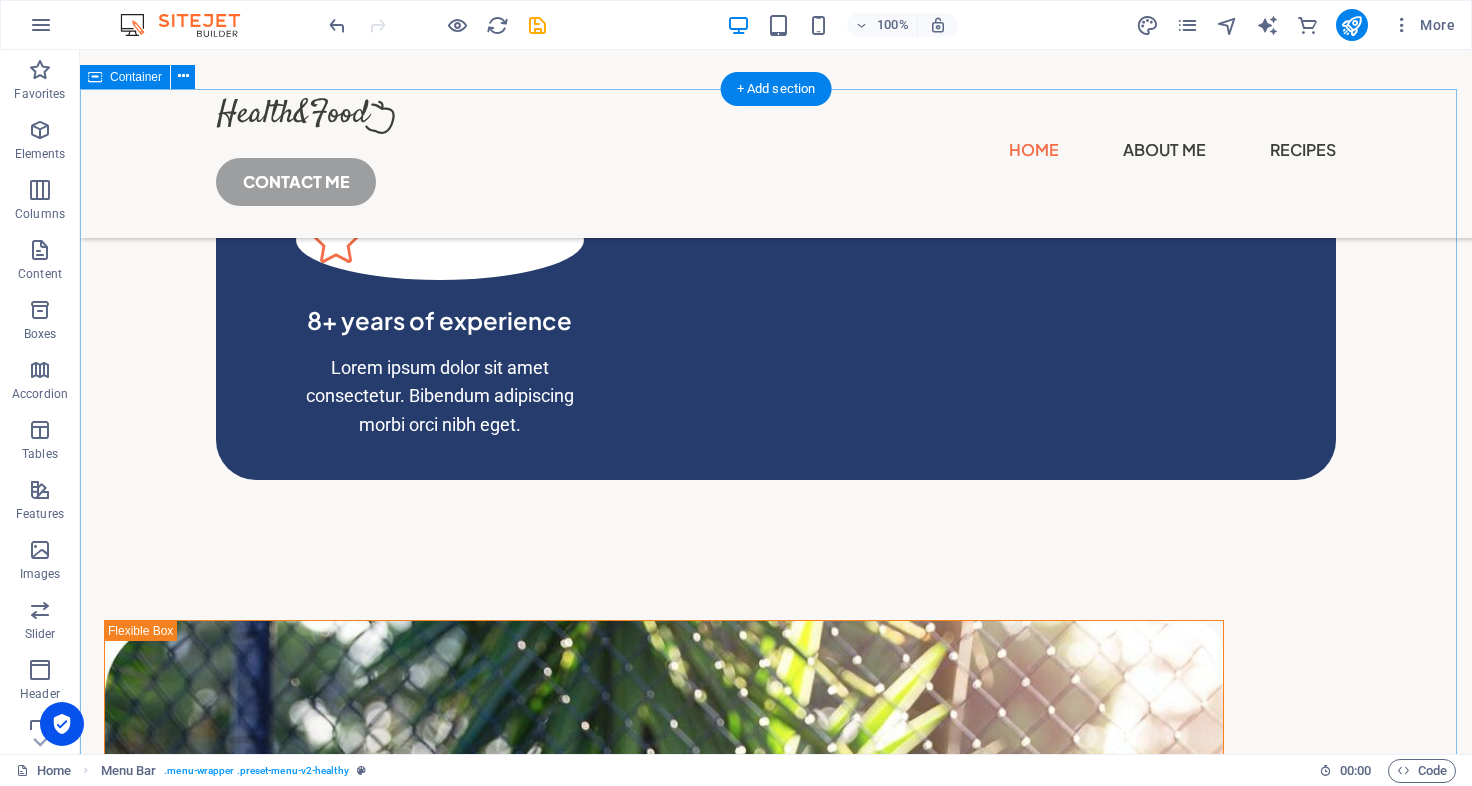 click on "My services Lorem ipsum dolor sit amet consectetur. Bibendum adipiscing morbi orci nibh eget posuere arcu volutpat nulla. Personal consultation Lorem ipsum dolor sit amet consectetur. Bibendum adipiscing morbi orci nibh eget. Diet plans Lorem ipsum dolor sit amet consectetur. Bibendum adipiscing morbi orci nibh eget. Personal meal plans Lorem ipsum dolor sit amet consectetur. Bibendum adipiscing morbi orci nibh eget." at bounding box center (776, 3223) 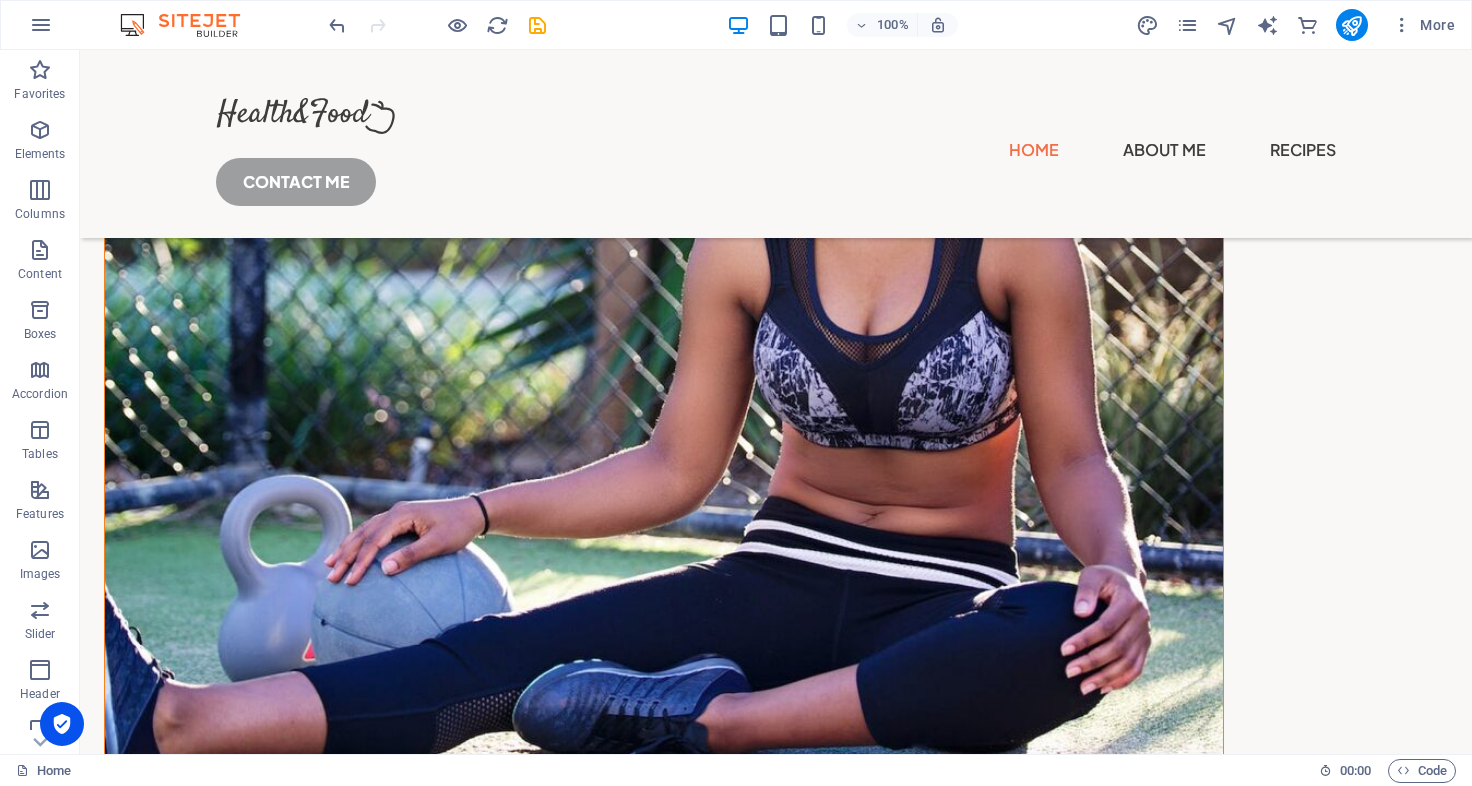 scroll, scrollTop: 3192, scrollLeft: 0, axis: vertical 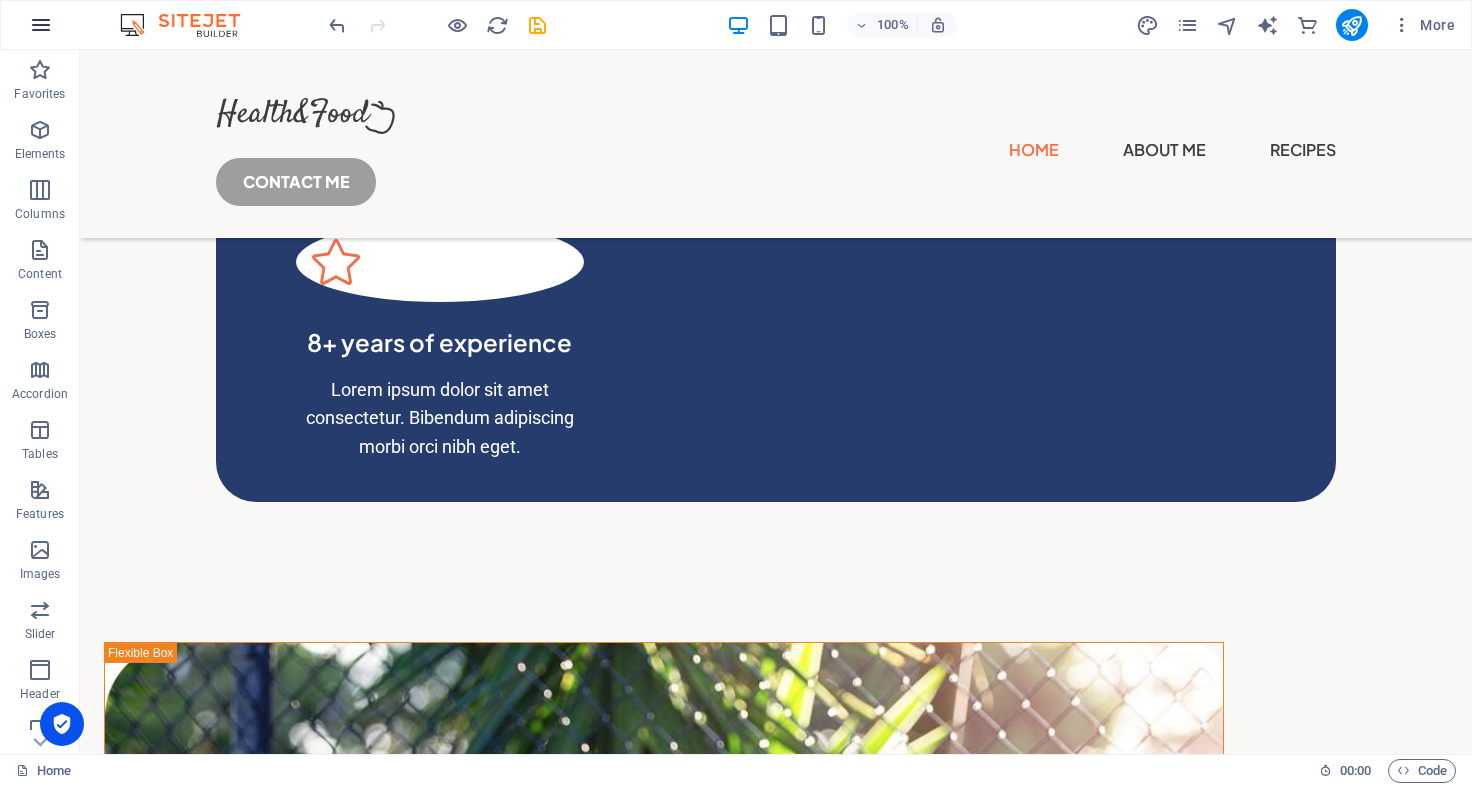 click at bounding box center (41, 25) 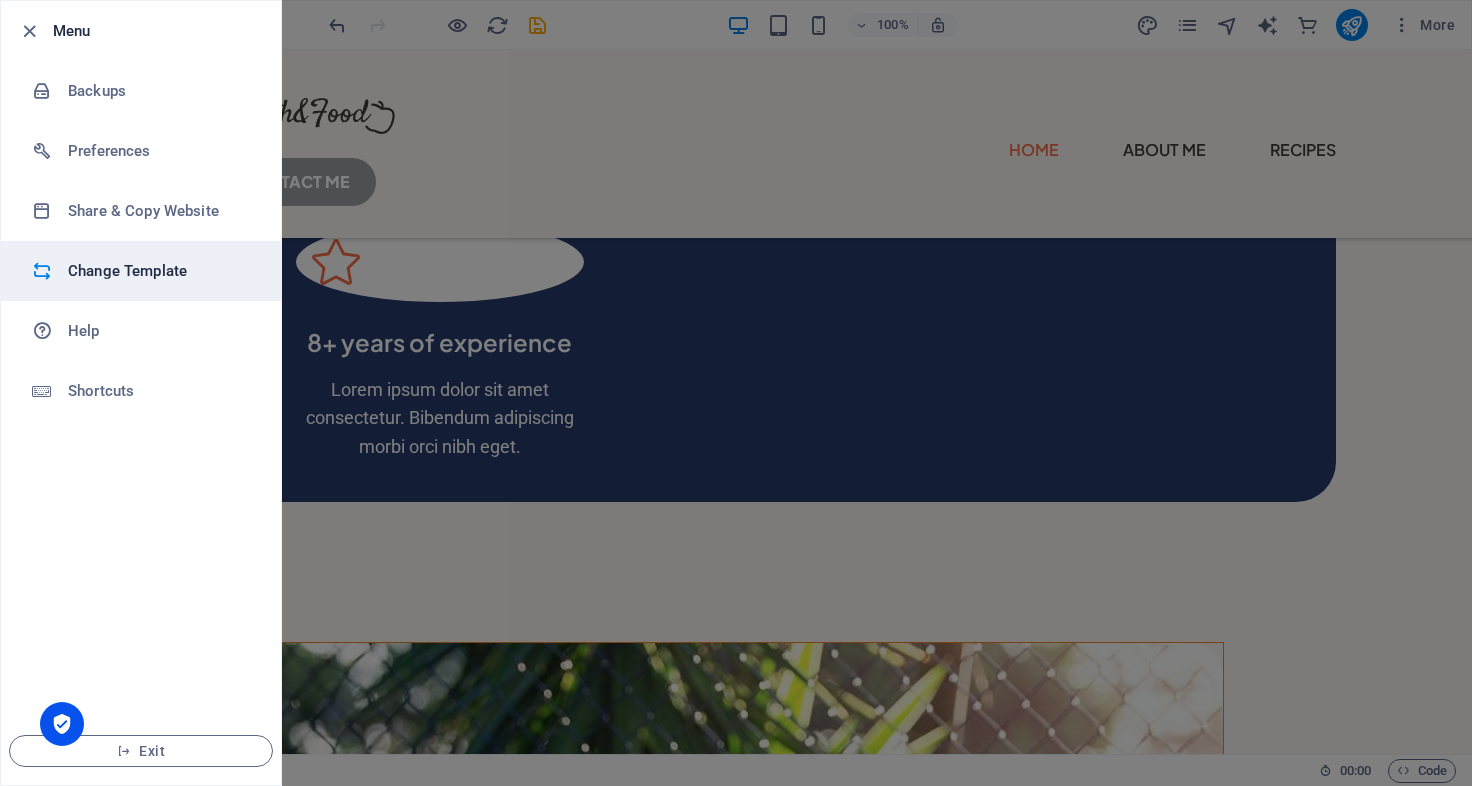 click on "Change Template" at bounding box center (160, 271) 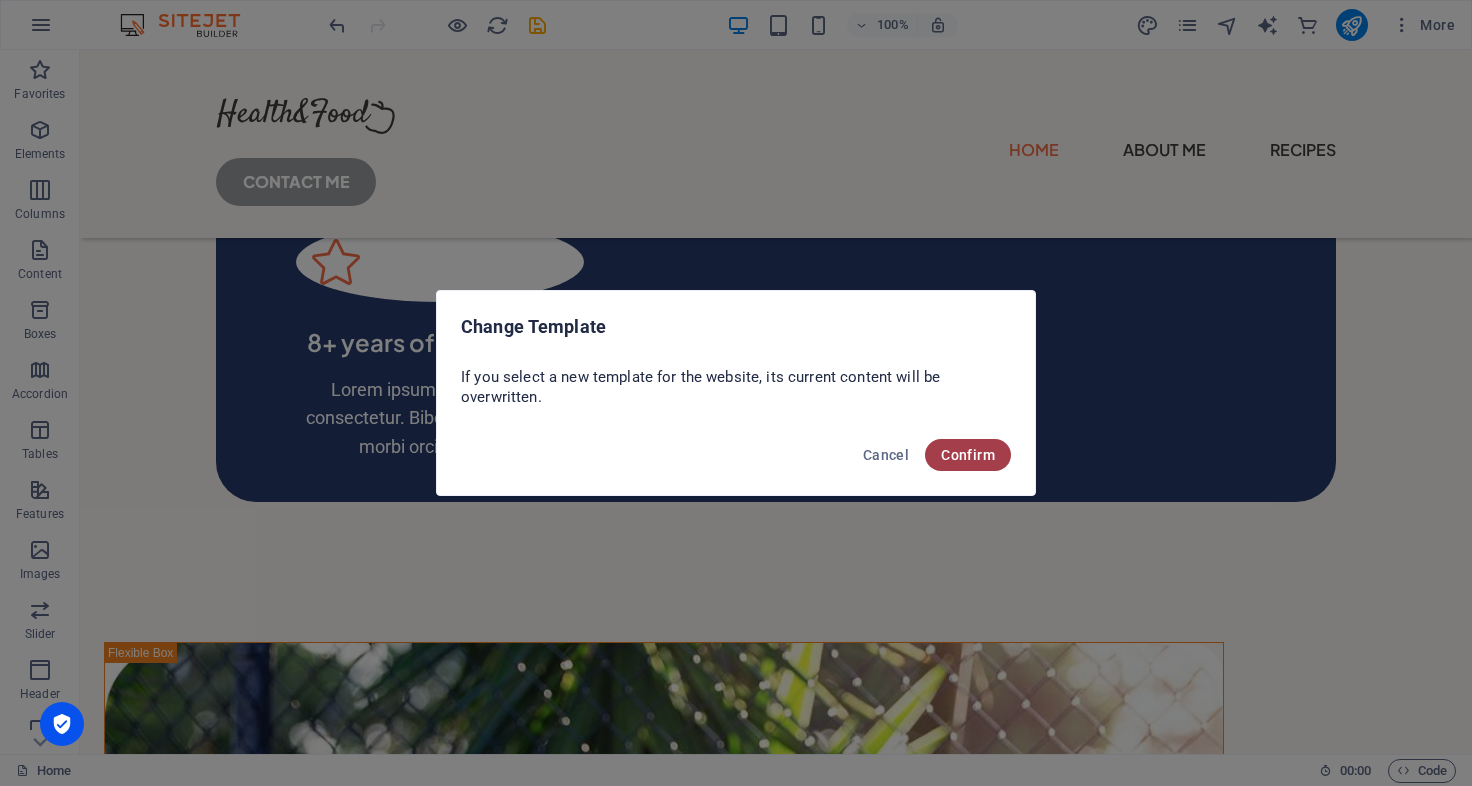 click on "Confirm" at bounding box center (968, 455) 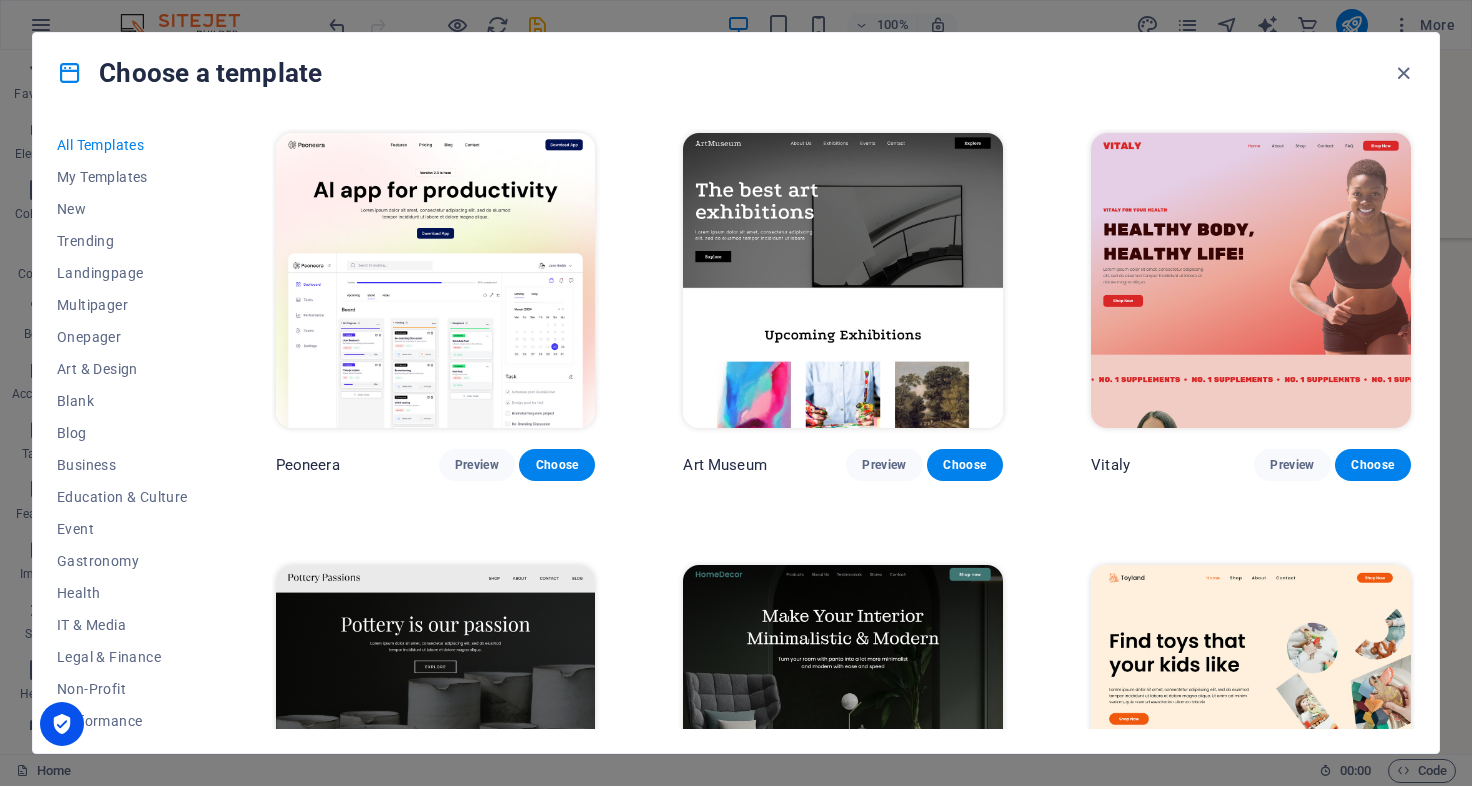 click on "All Templates My Templates New Trending Landingpage Multipager Onepager Art & Design Blank Blog Business Education & Culture Event Gastronomy Health IT & Media Legal & Finance Non-Profit Performance Portfolio Services Shop Sports & Beauty Trades Travel Wireframe" at bounding box center (134, 429) 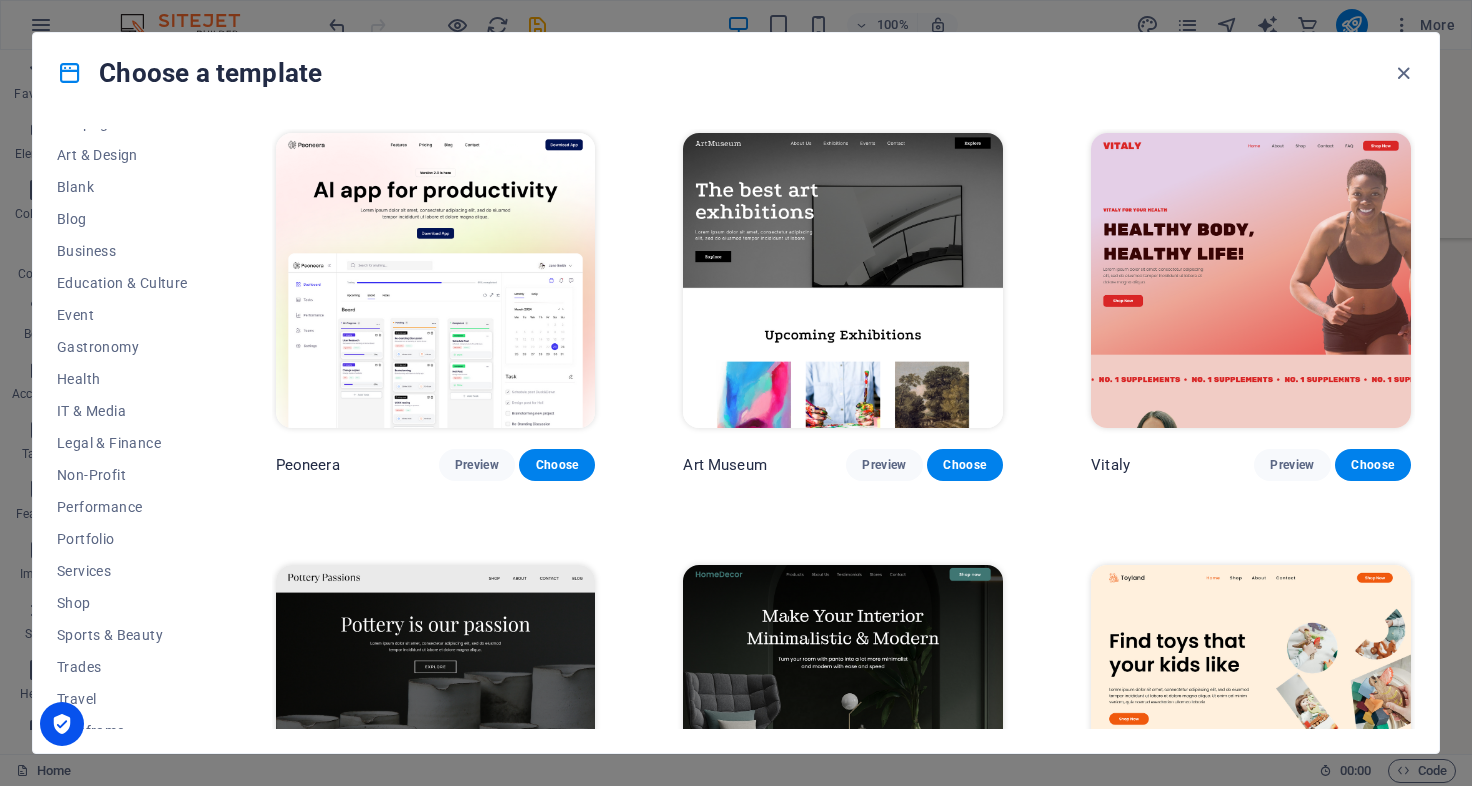 scroll, scrollTop: 232, scrollLeft: 0, axis: vertical 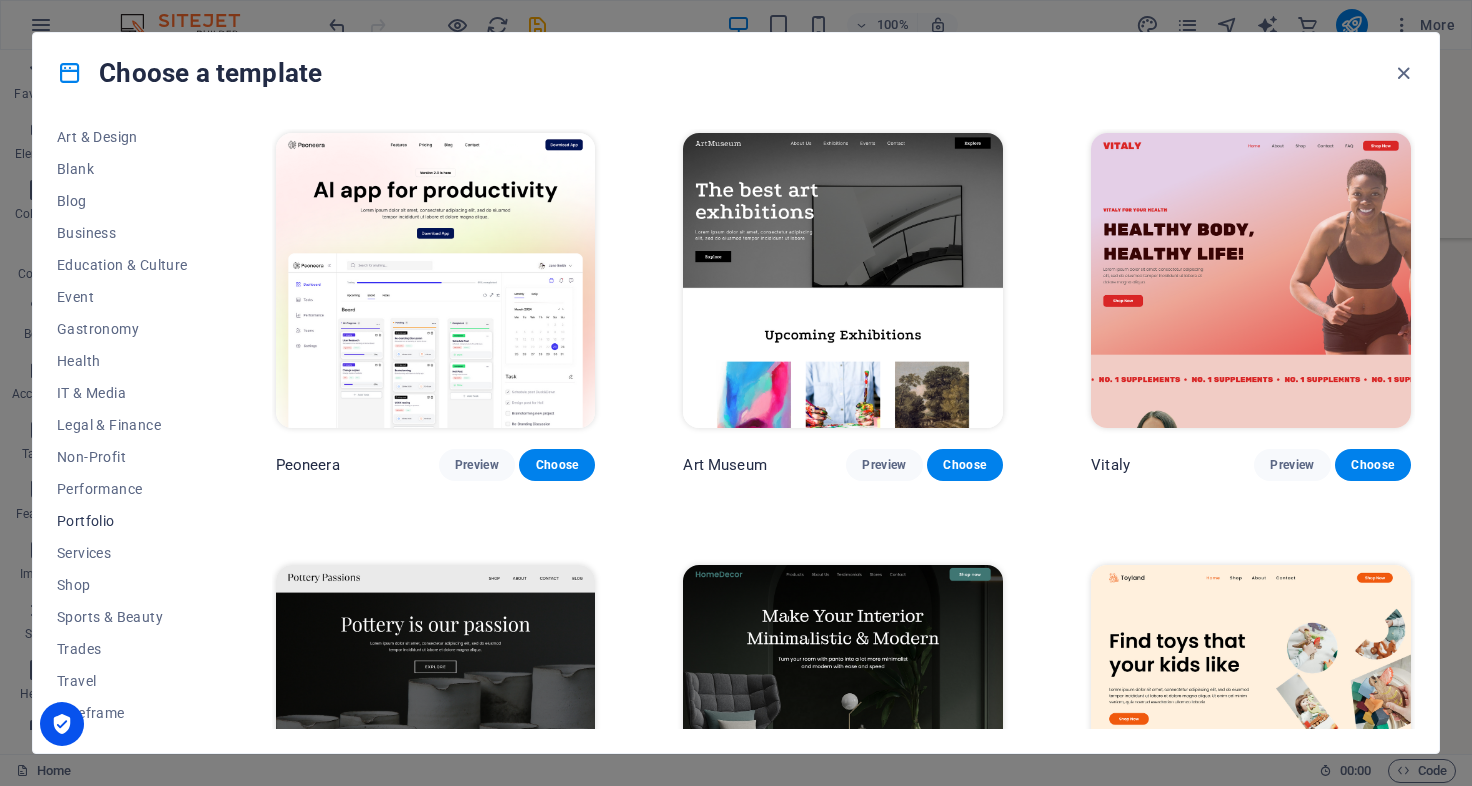 click on "Portfolio" at bounding box center (122, 521) 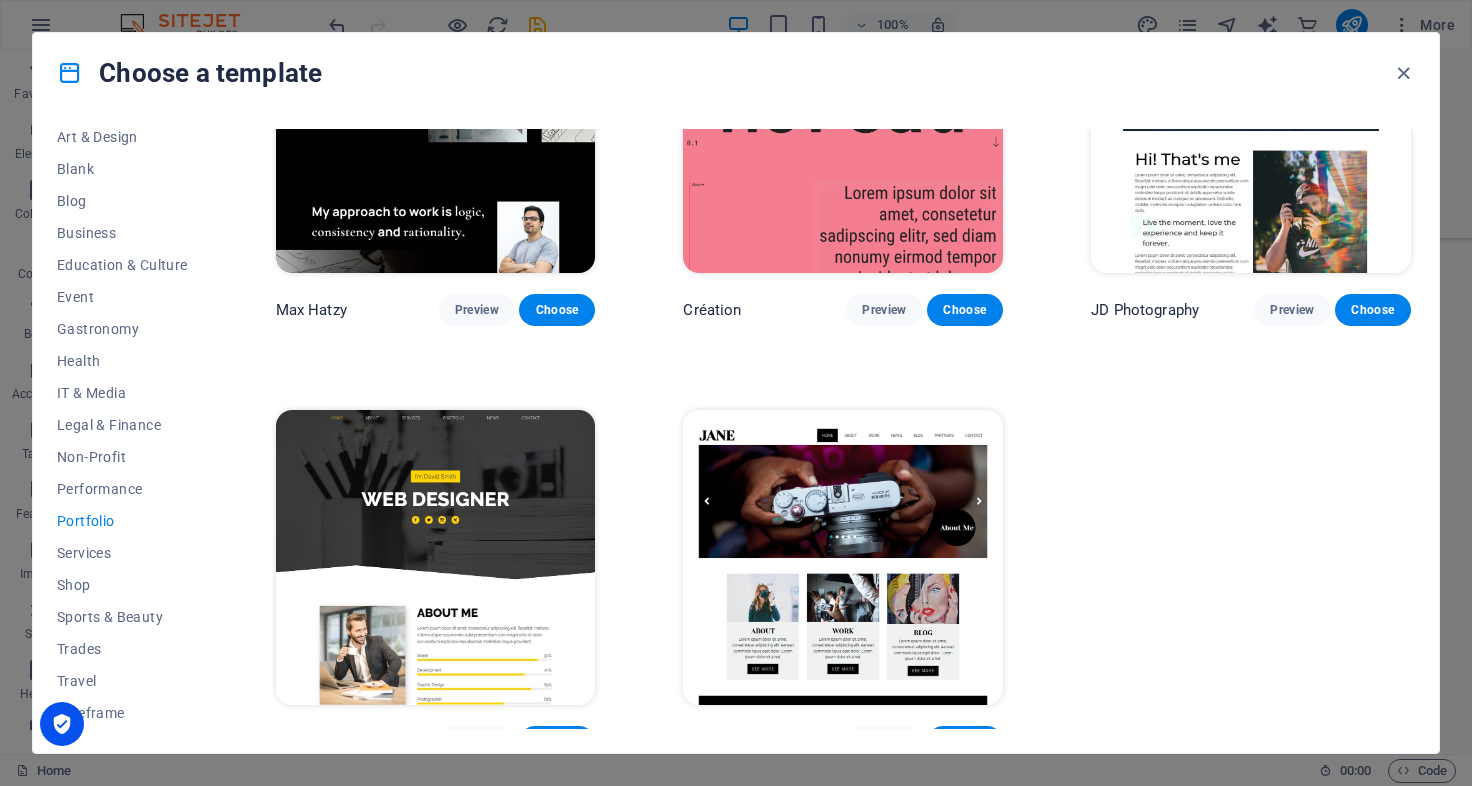 scroll, scrollTop: 588, scrollLeft: 0, axis: vertical 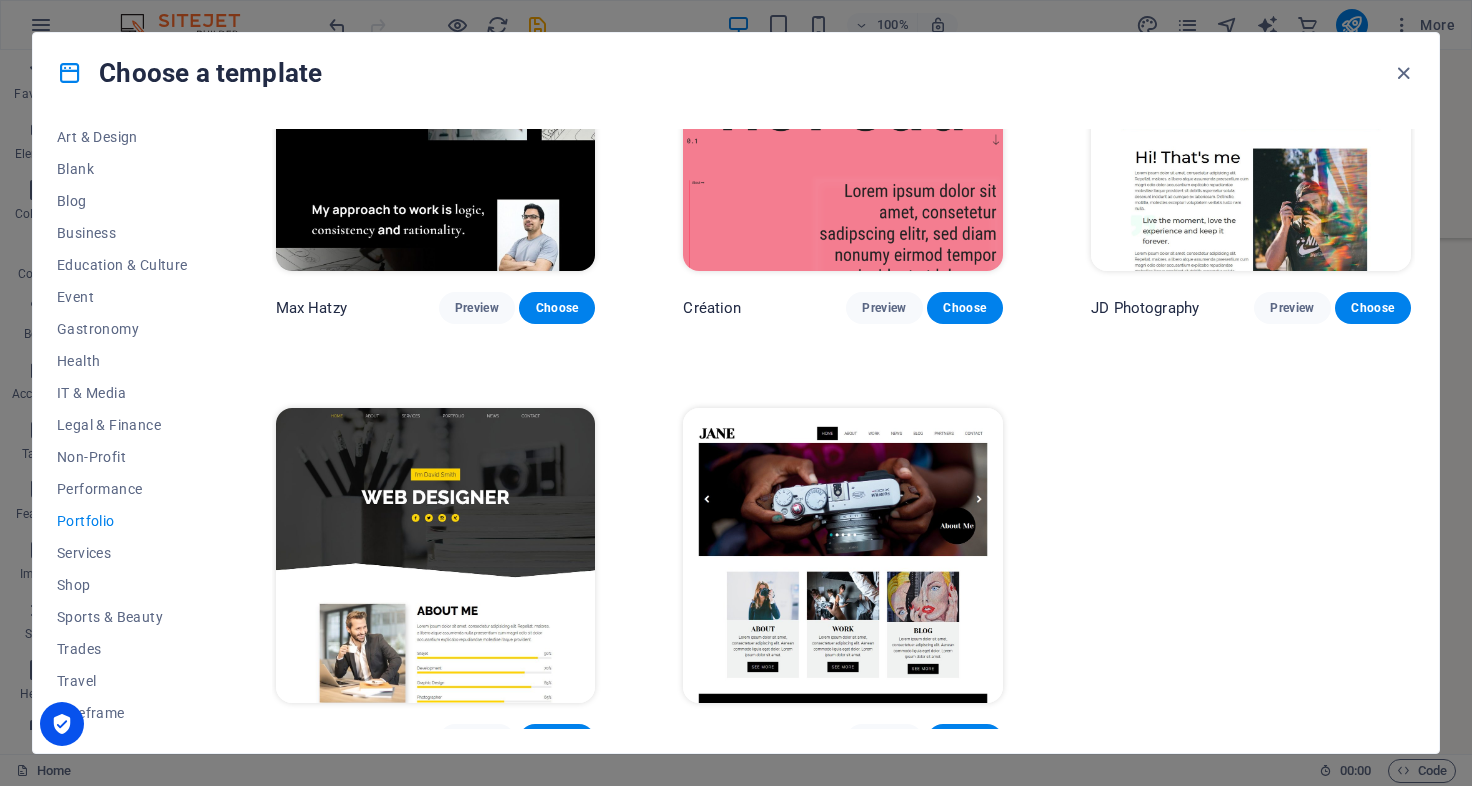 drag, startPoint x: 1409, startPoint y: 477, endPoint x: 1412, endPoint y: 508, distance: 31.144823 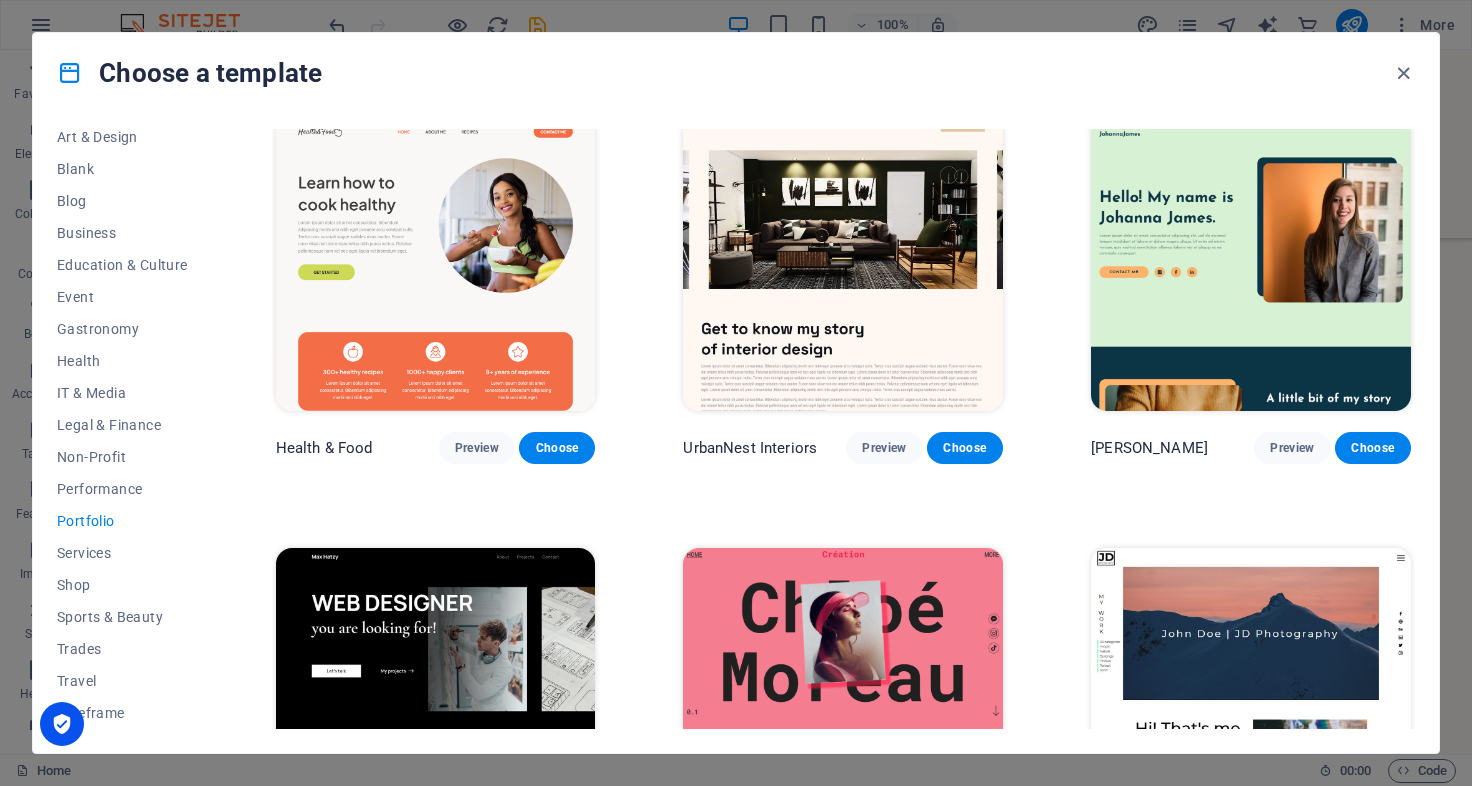 scroll, scrollTop: 0, scrollLeft: 0, axis: both 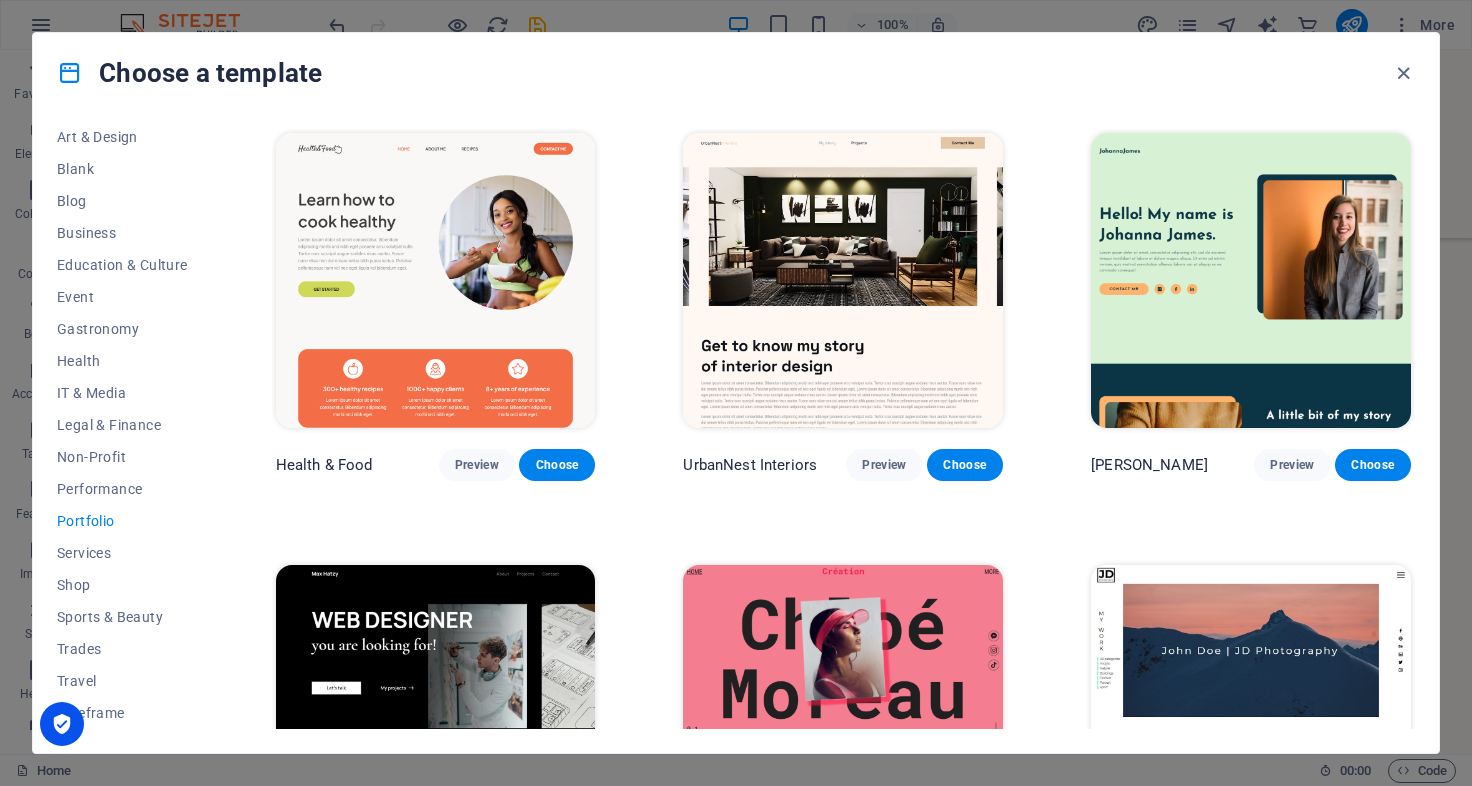 click at bounding box center (436, 280) 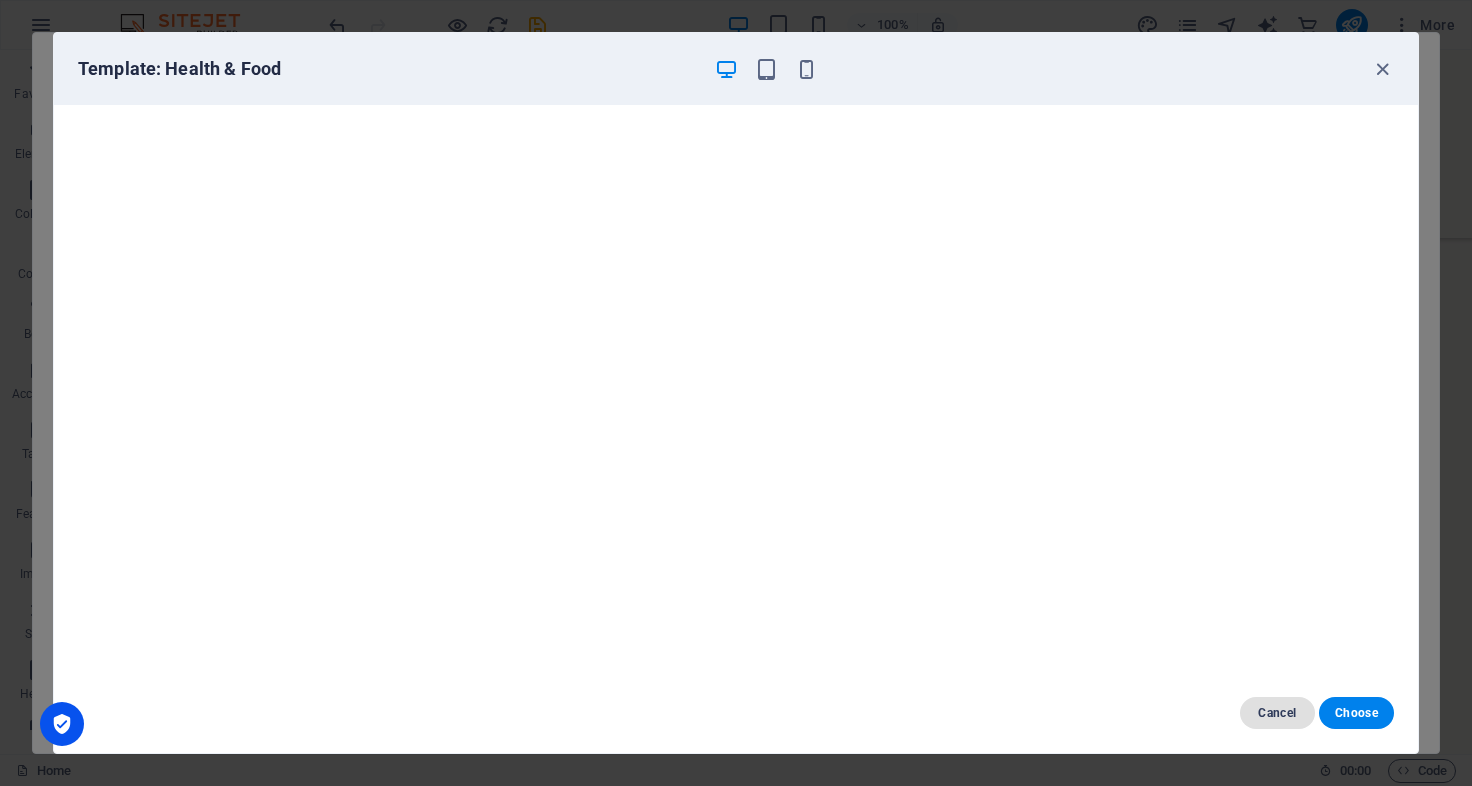 click on "Cancel" at bounding box center (1277, 713) 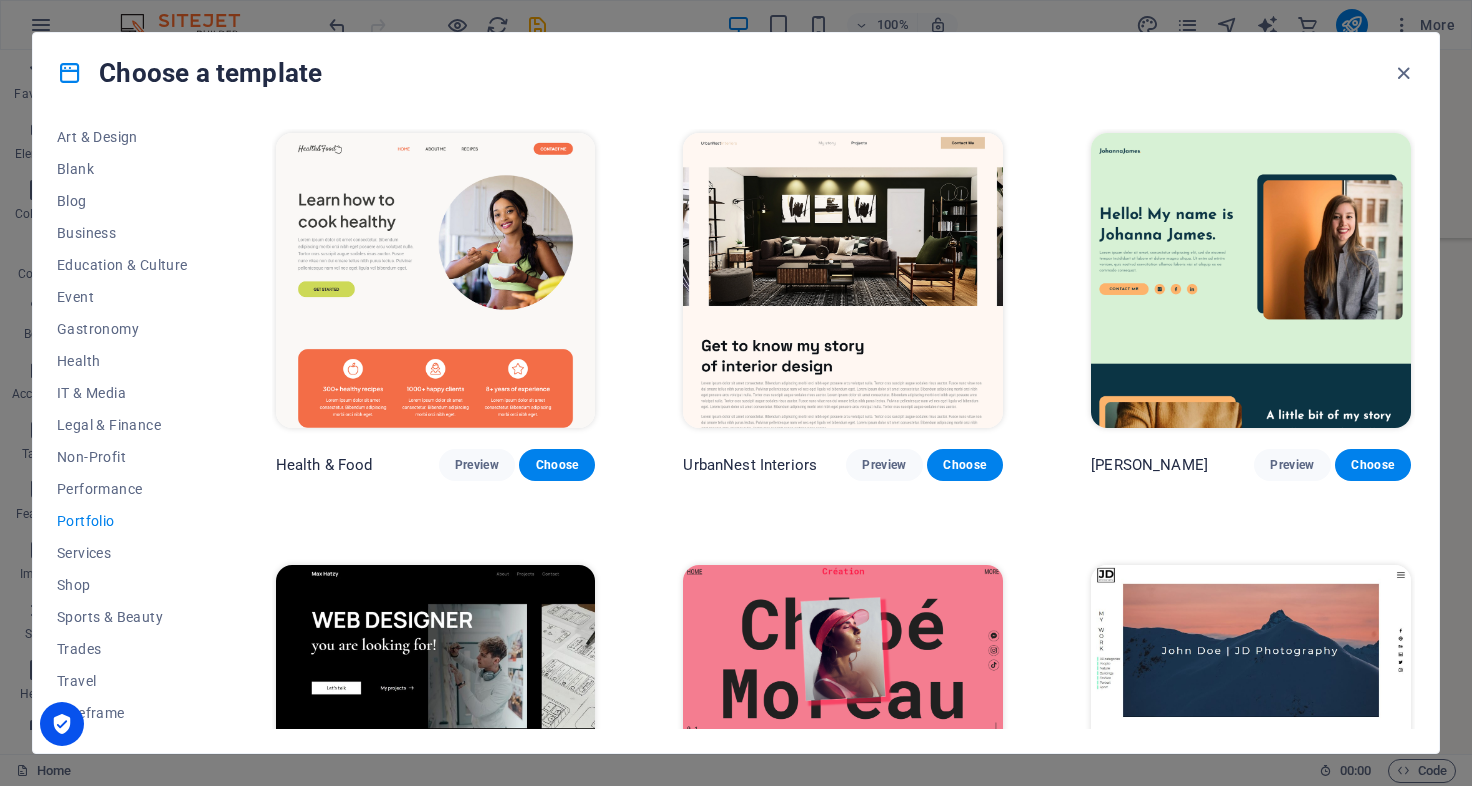 click at bounding box center (1251, 712) 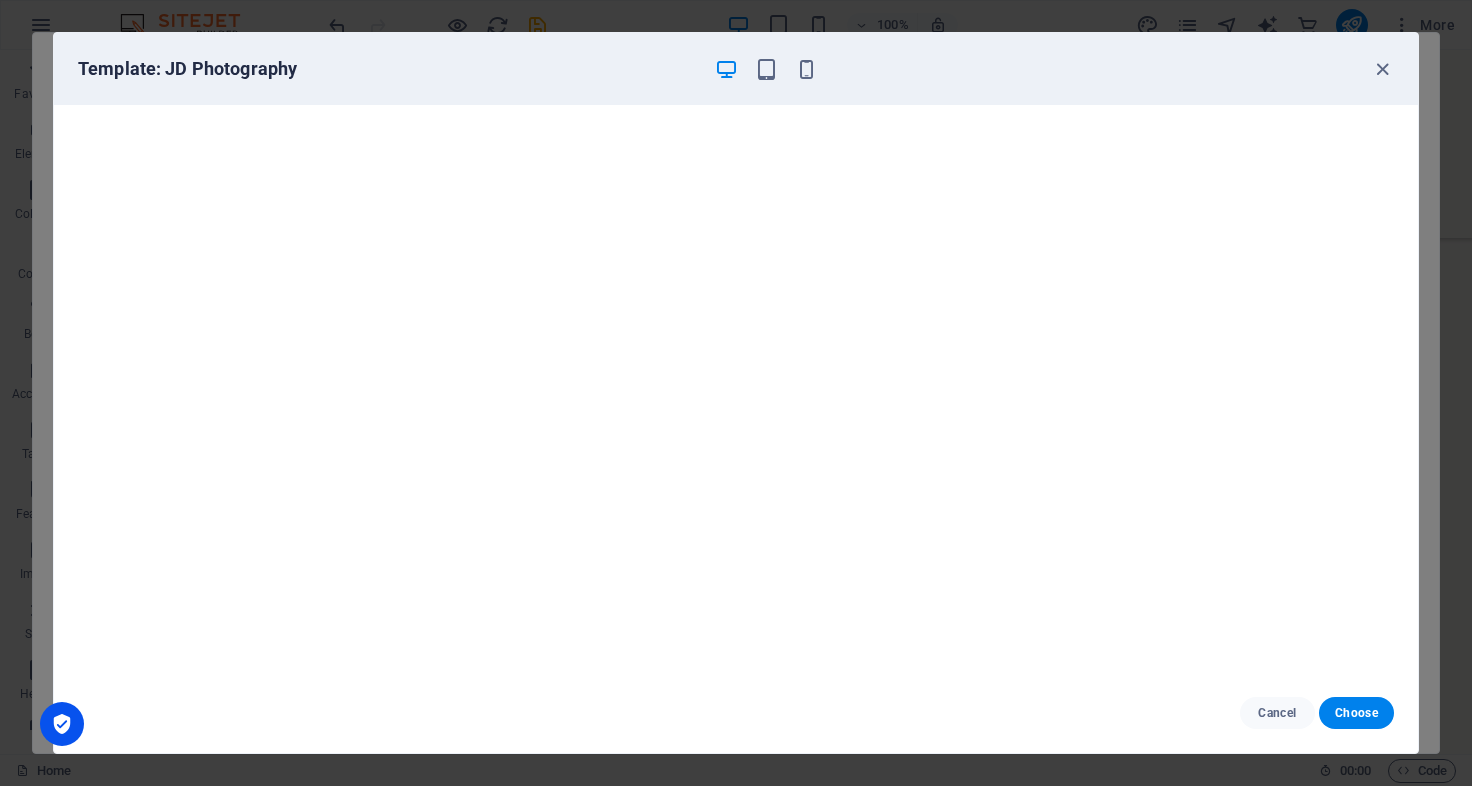 click on "Cancel Choose" at bounding box center [736, 713] 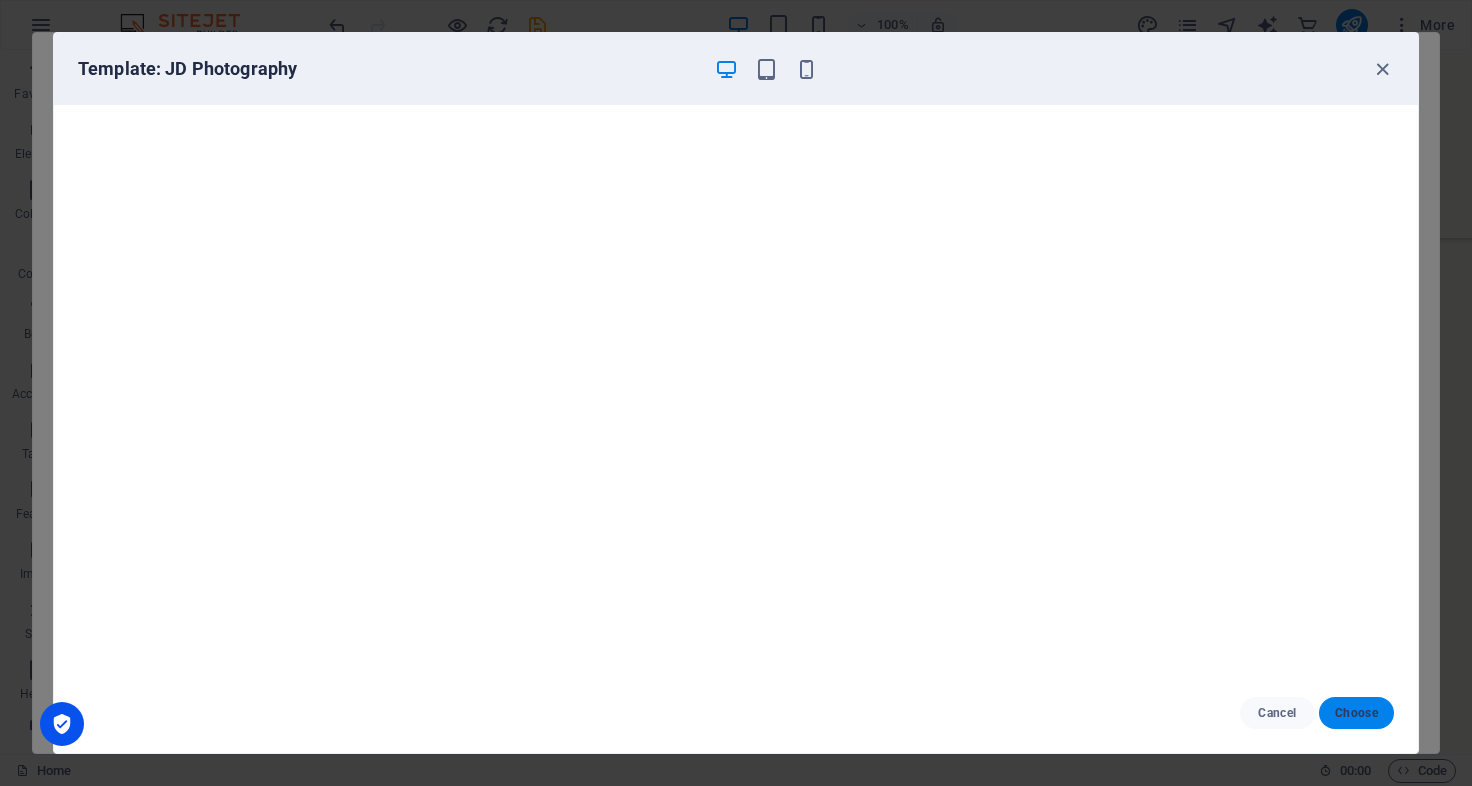click on "Choose" at bounding box center [1356, 713] 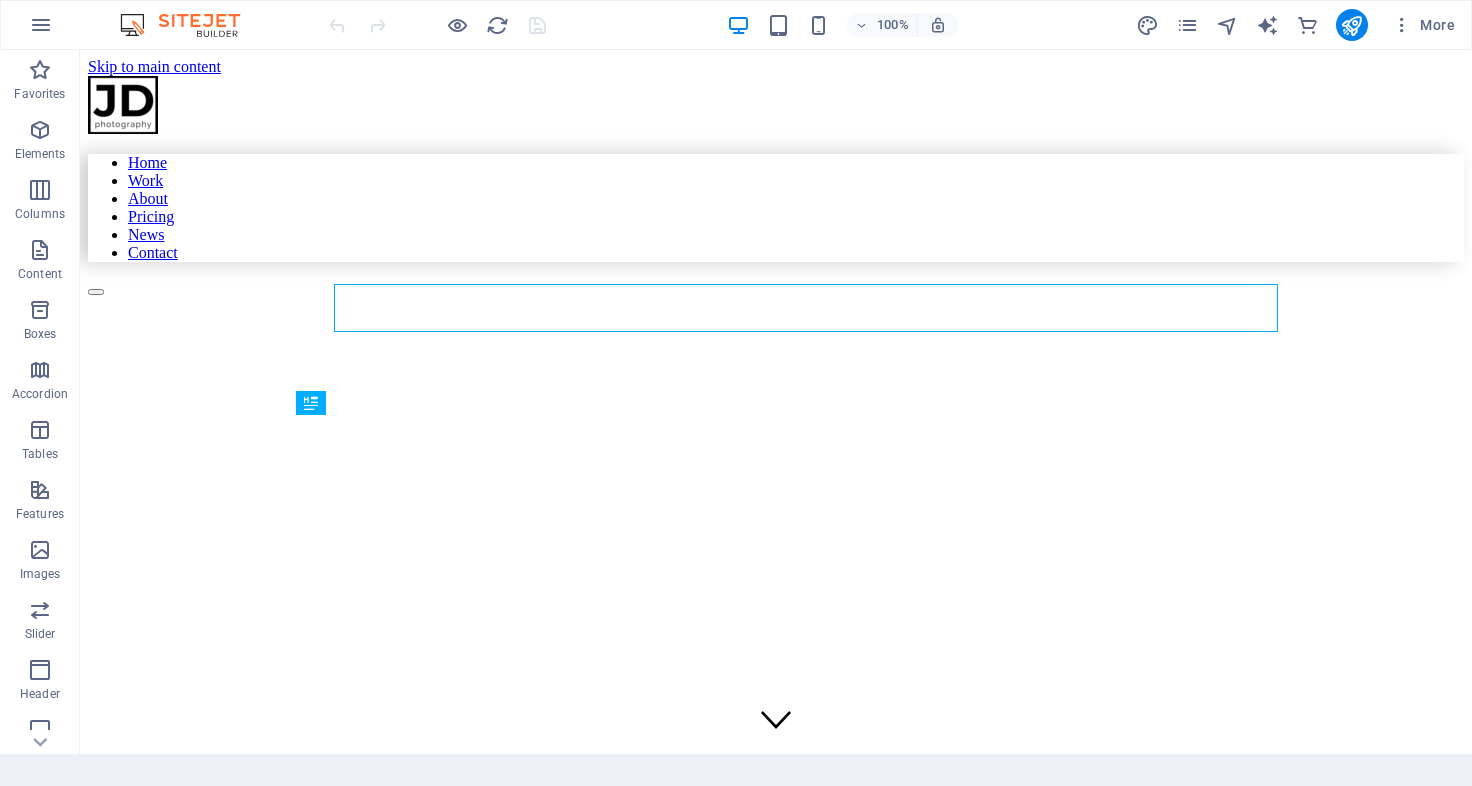 scroll, scrollTop: 0, scrollLeft: 0, axis: both 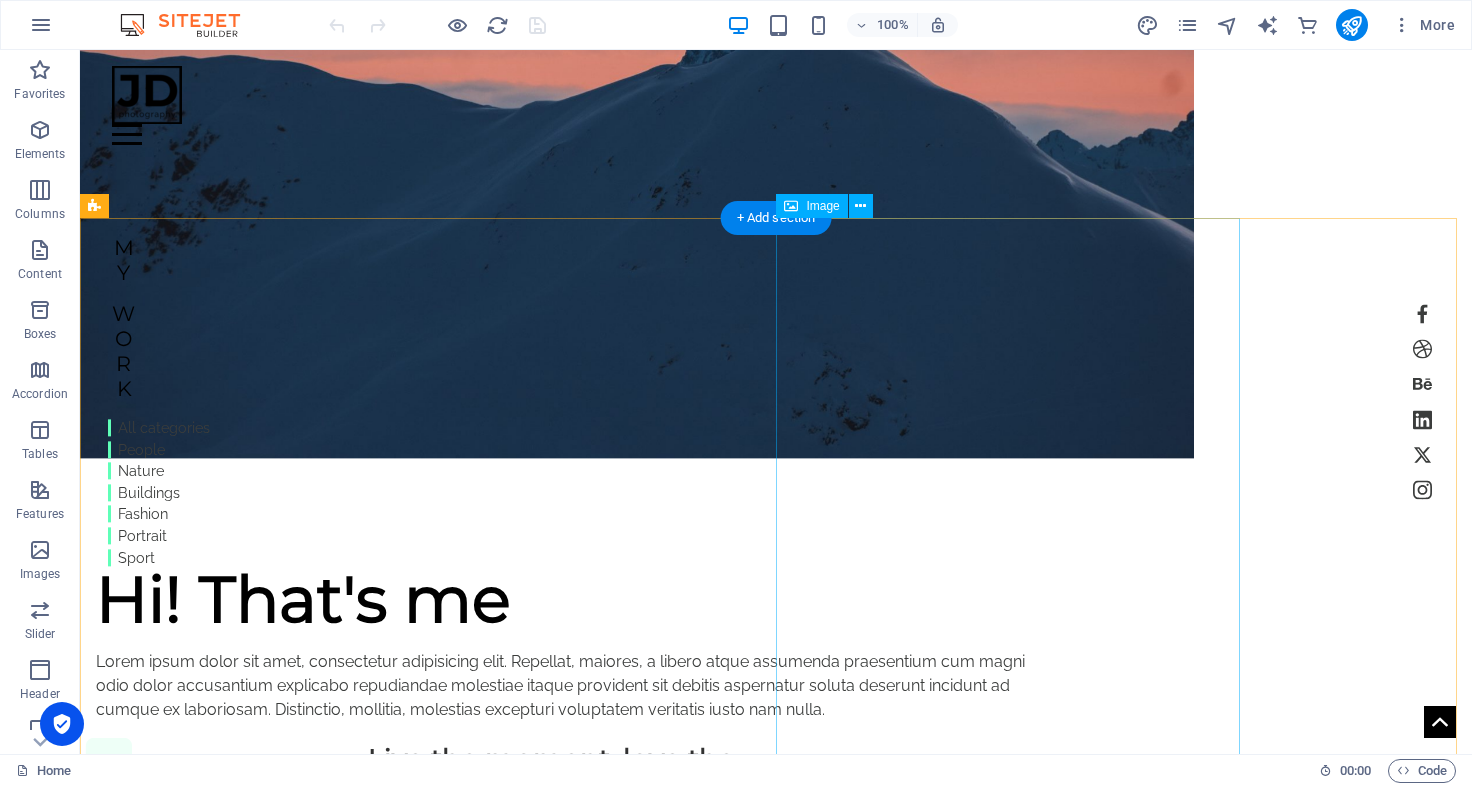 click at bounding box center (240, 1052) 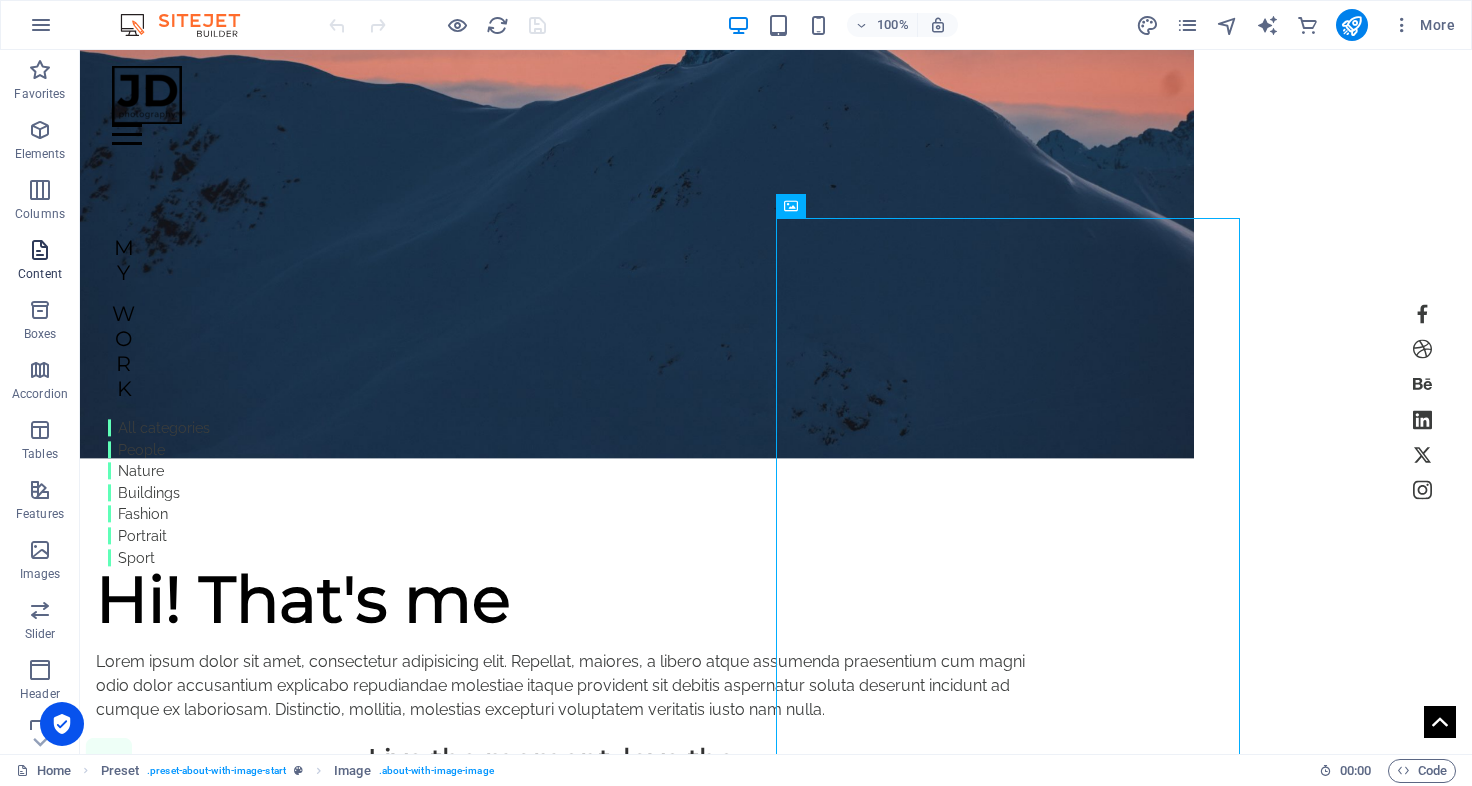 click on "Content" at bounding box center (40, 274) 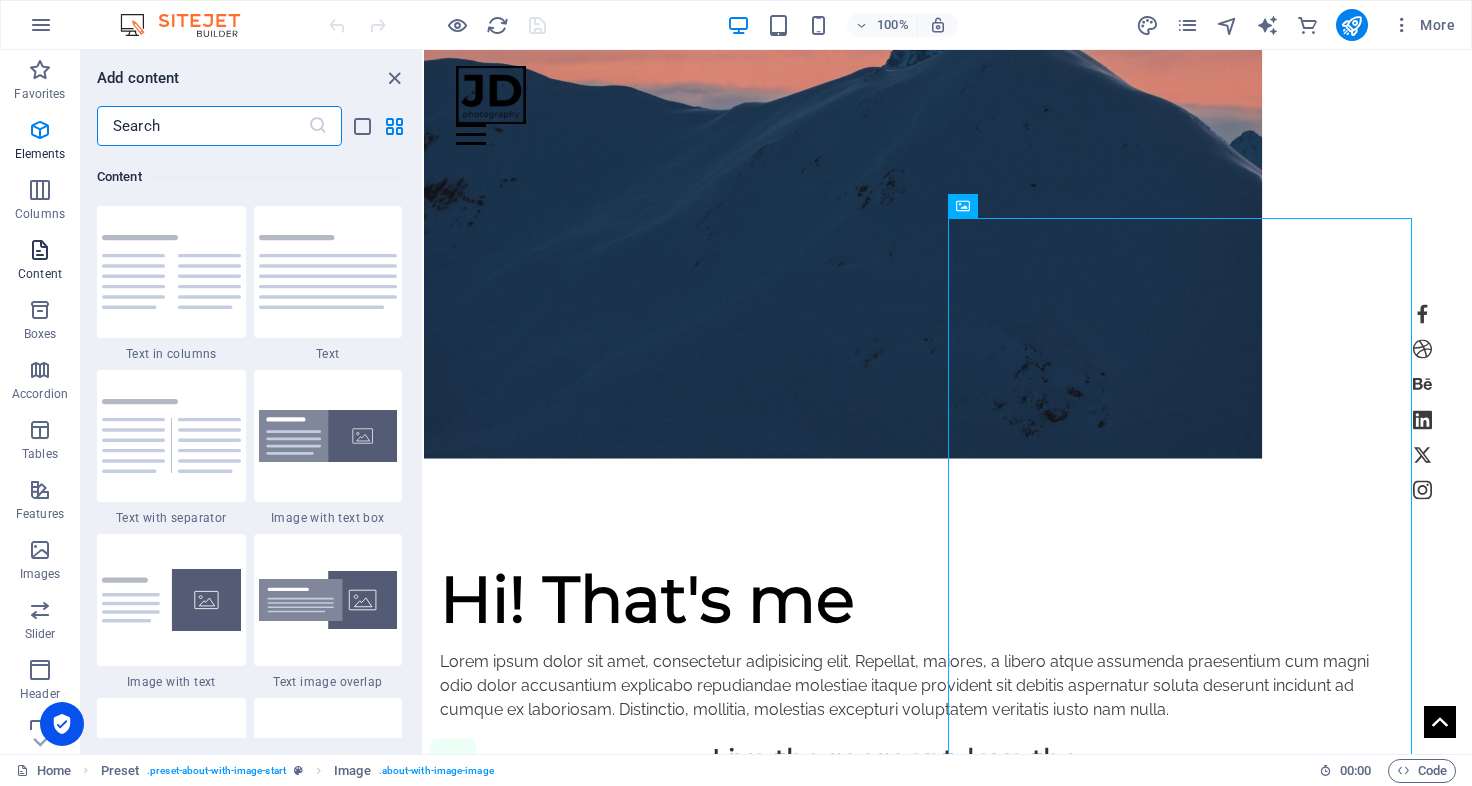 scroll, scrollTop: 3499, scrollLeft: 0, axis: vertical 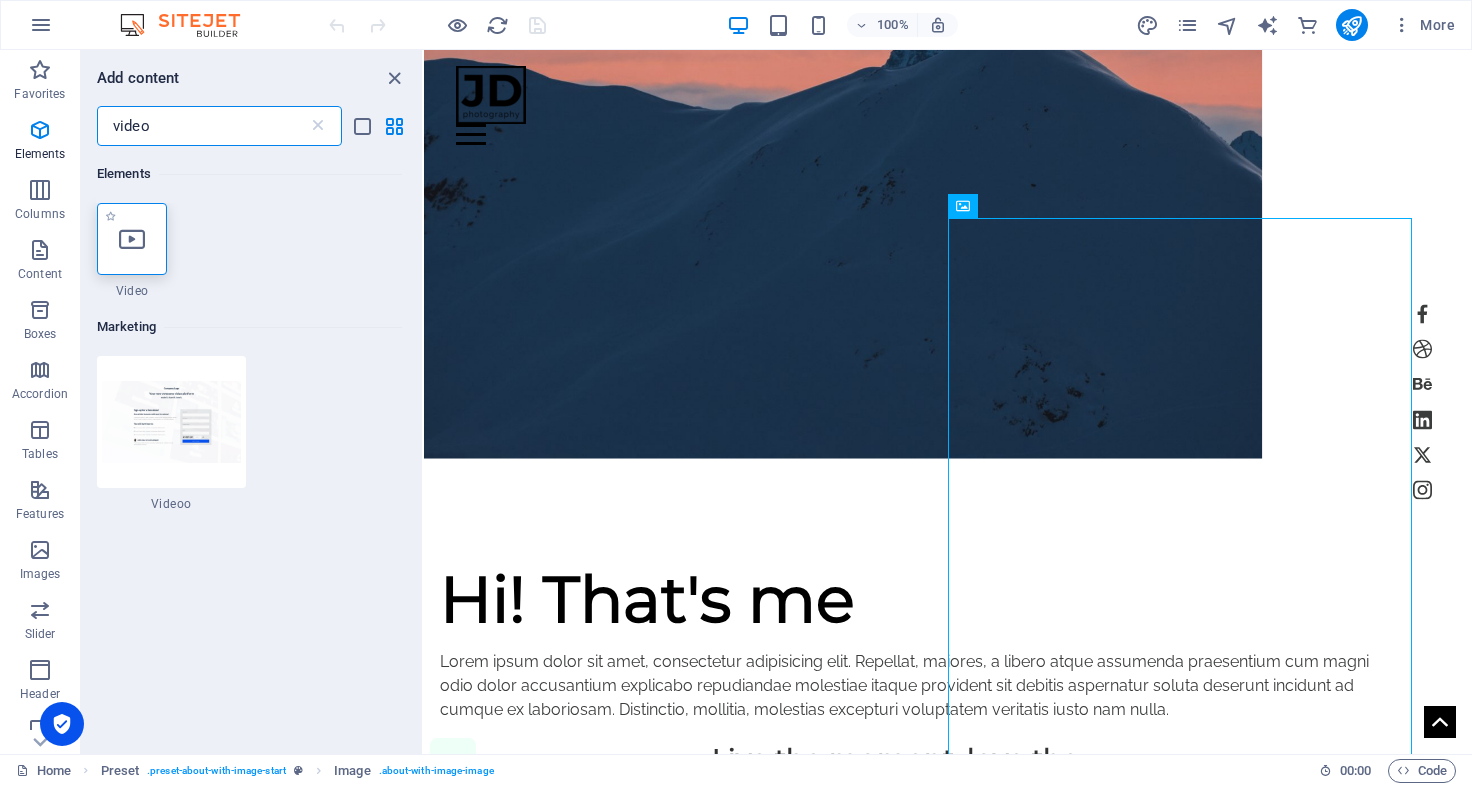 type on "video" 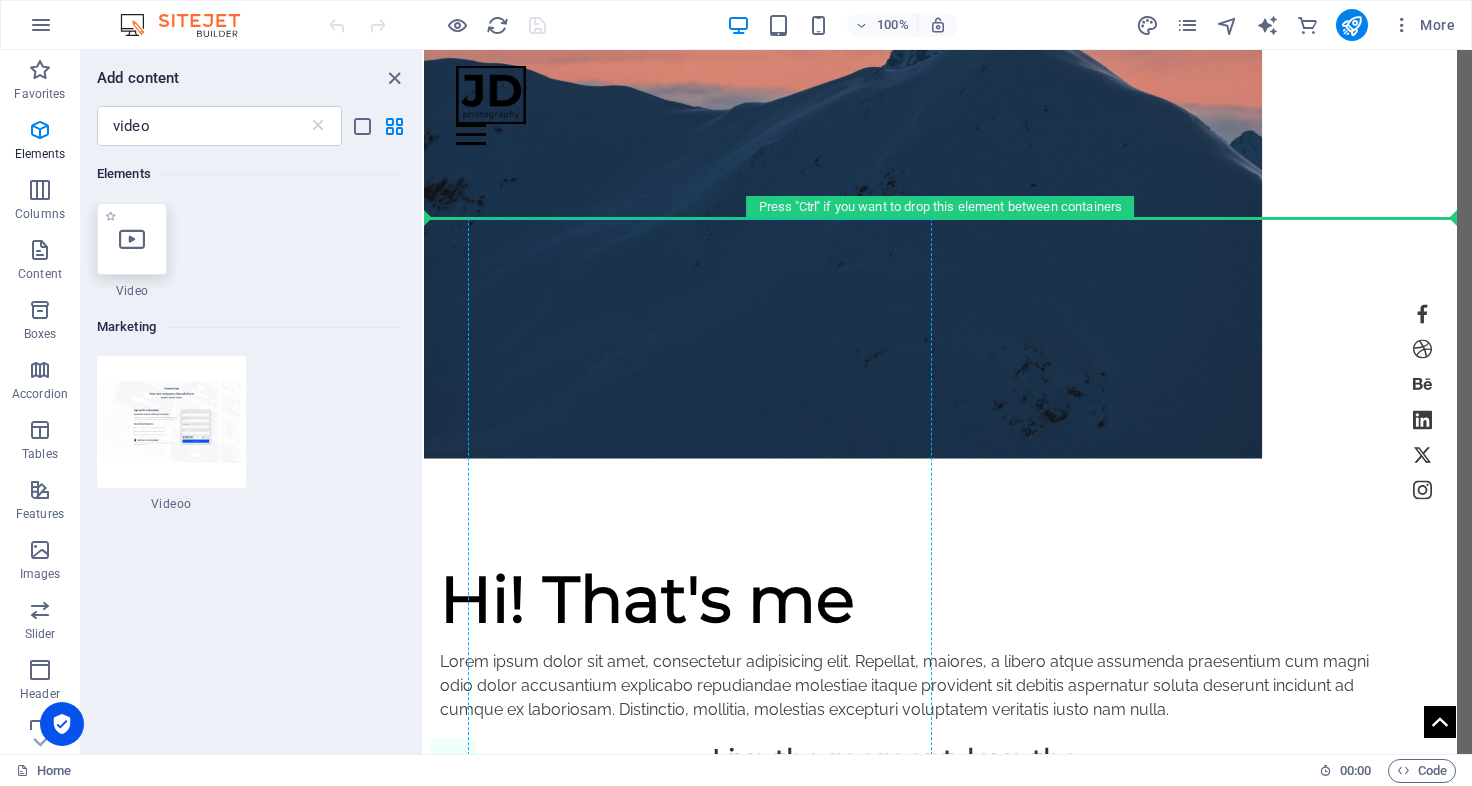 select on "%" 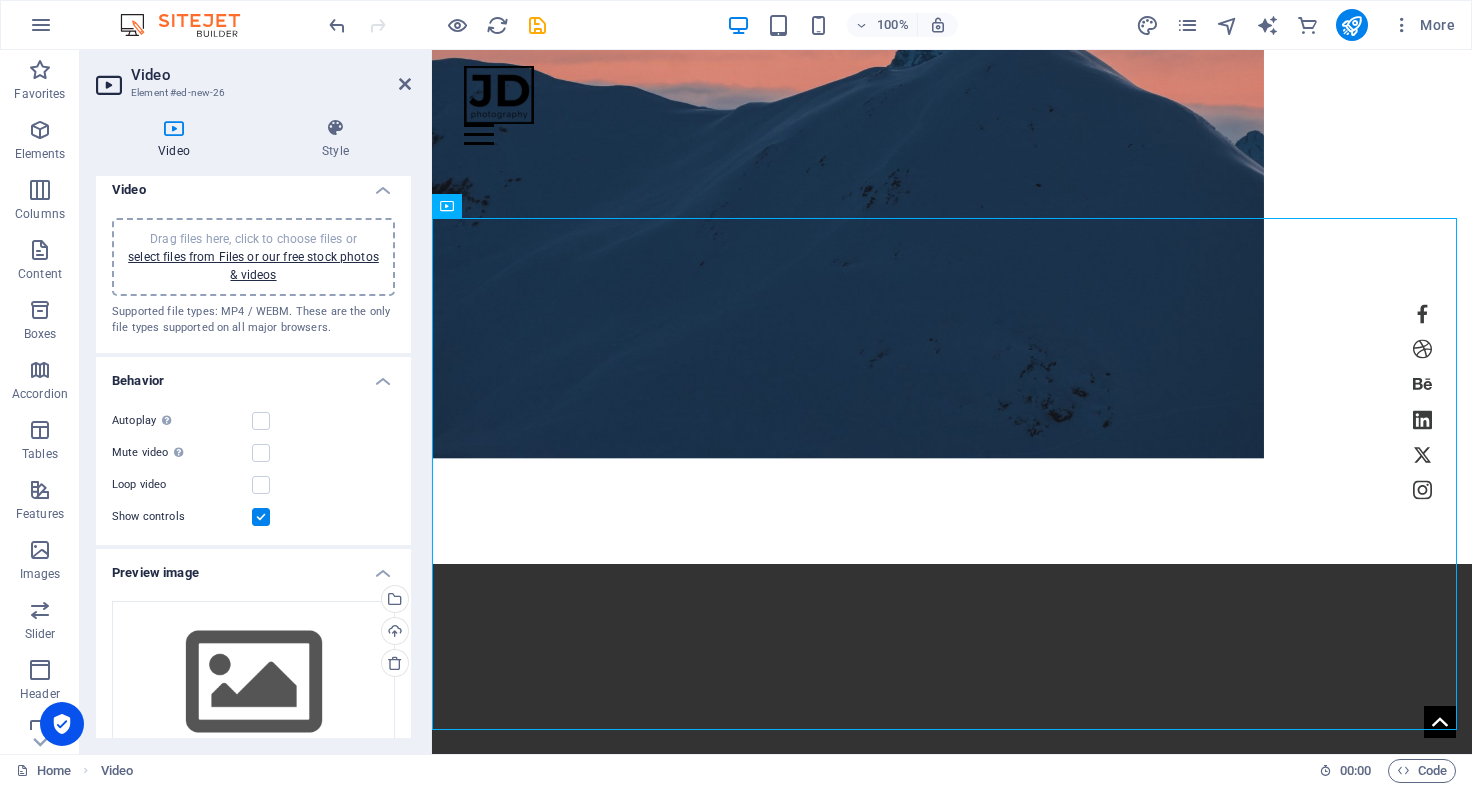 scroll, scrollTop: 0, scrollLeft: 0, axis: both 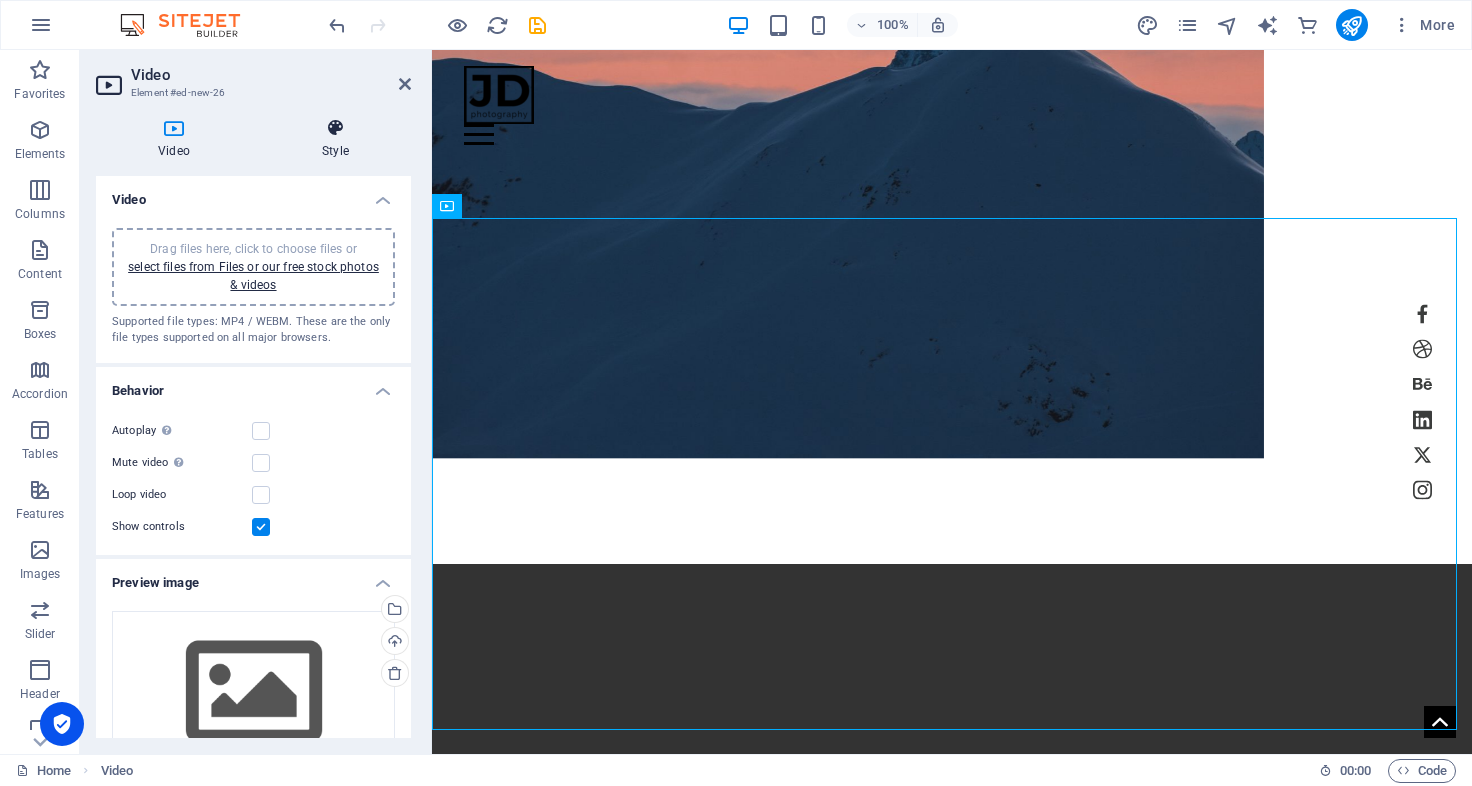 click at bounding box center (335, 128) 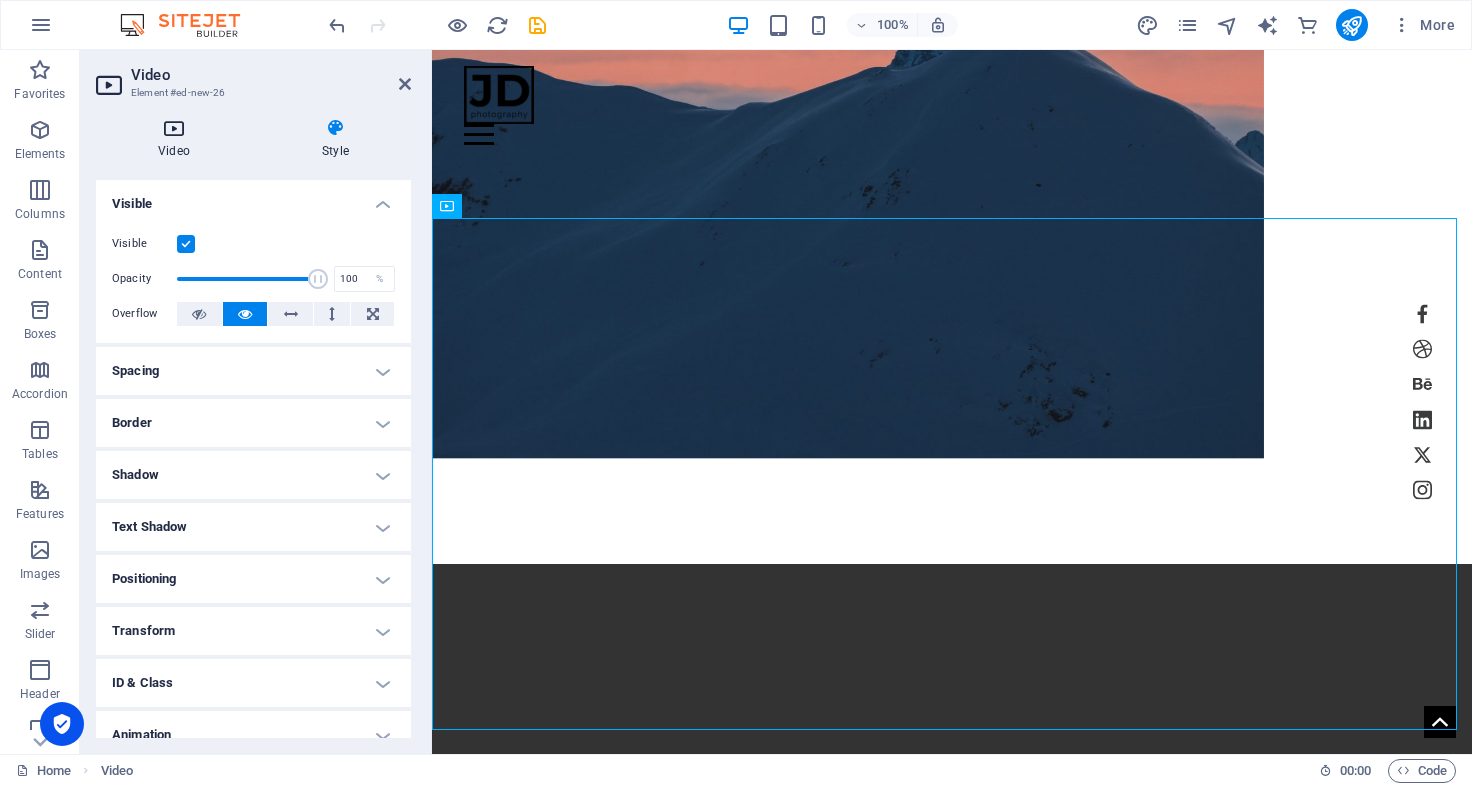 click at bounding box center (174, 128) 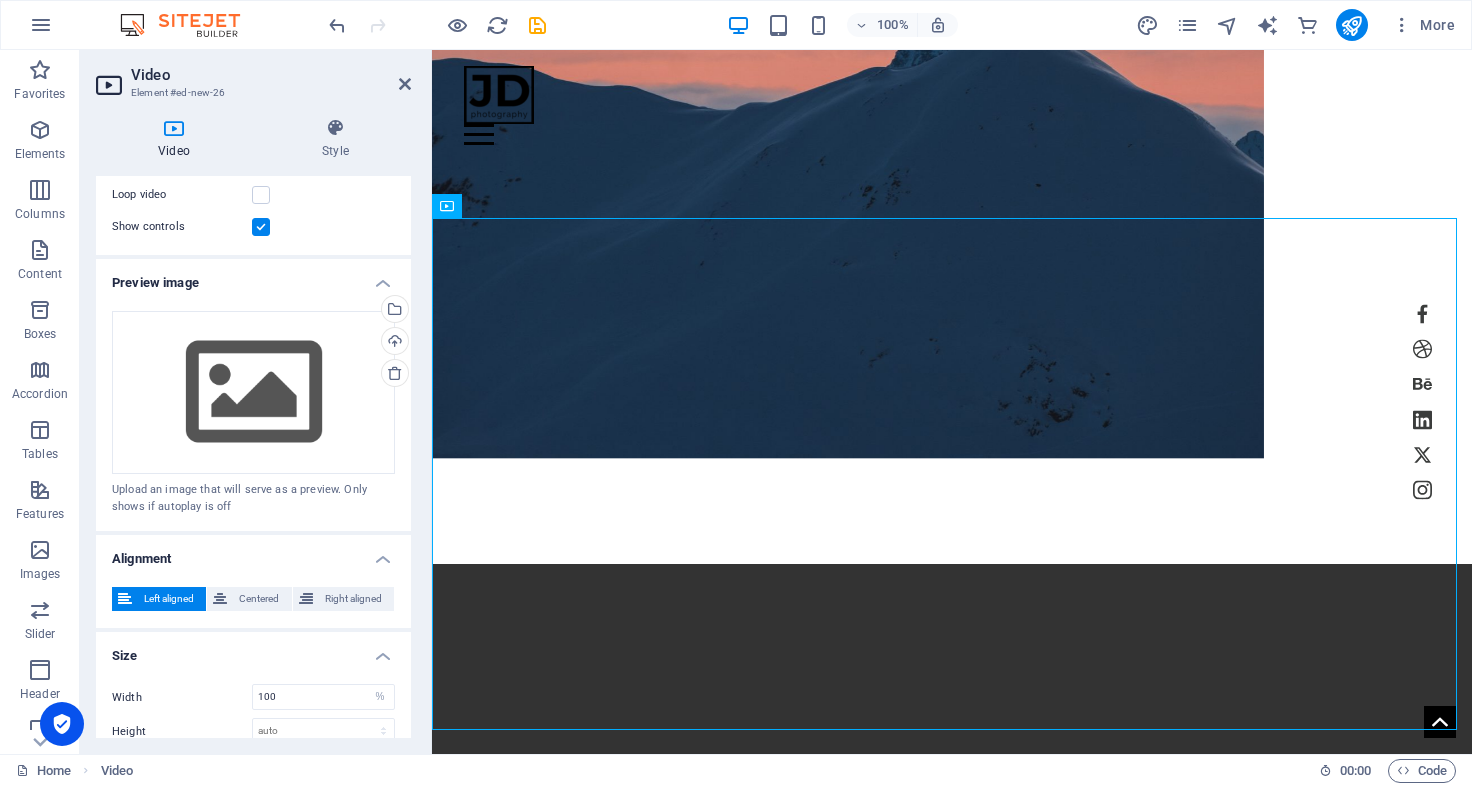 scroll, scrollTop: 370, scrollLeft: 0, axis: vertical 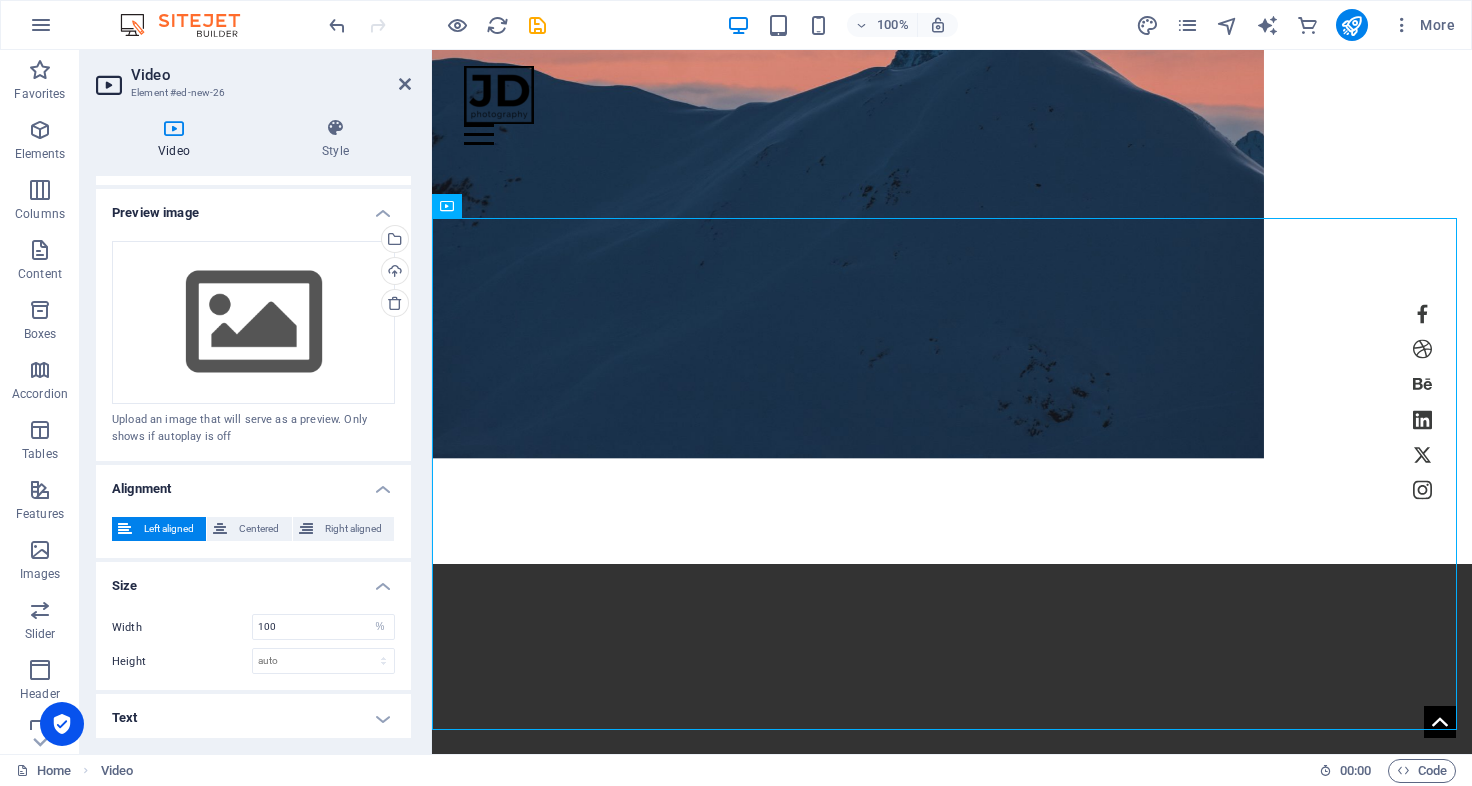 click on "Text" at bounding box center (253, 718) 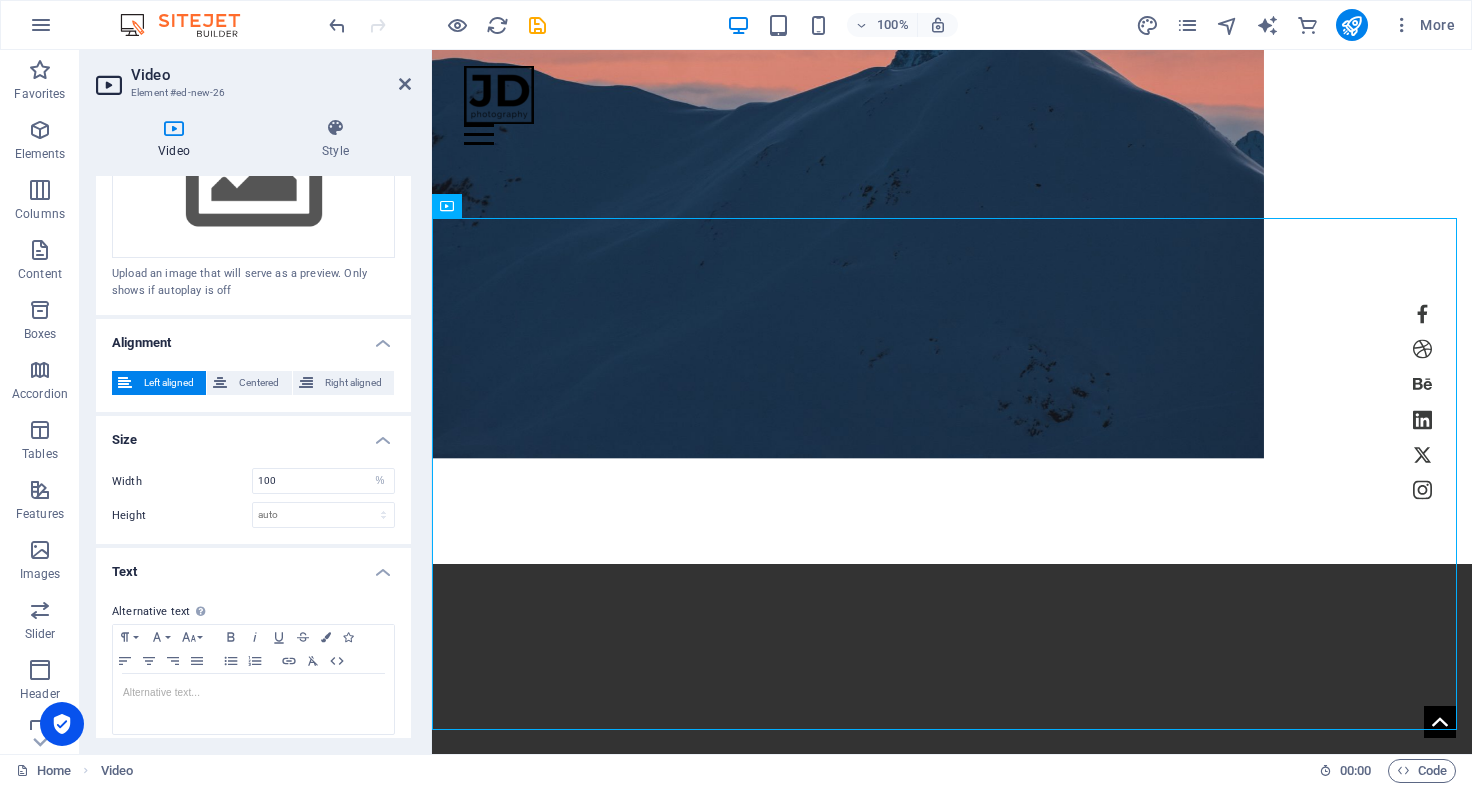 scroll, scrollTop: 526, scrollLeft: 0, axis: vertical 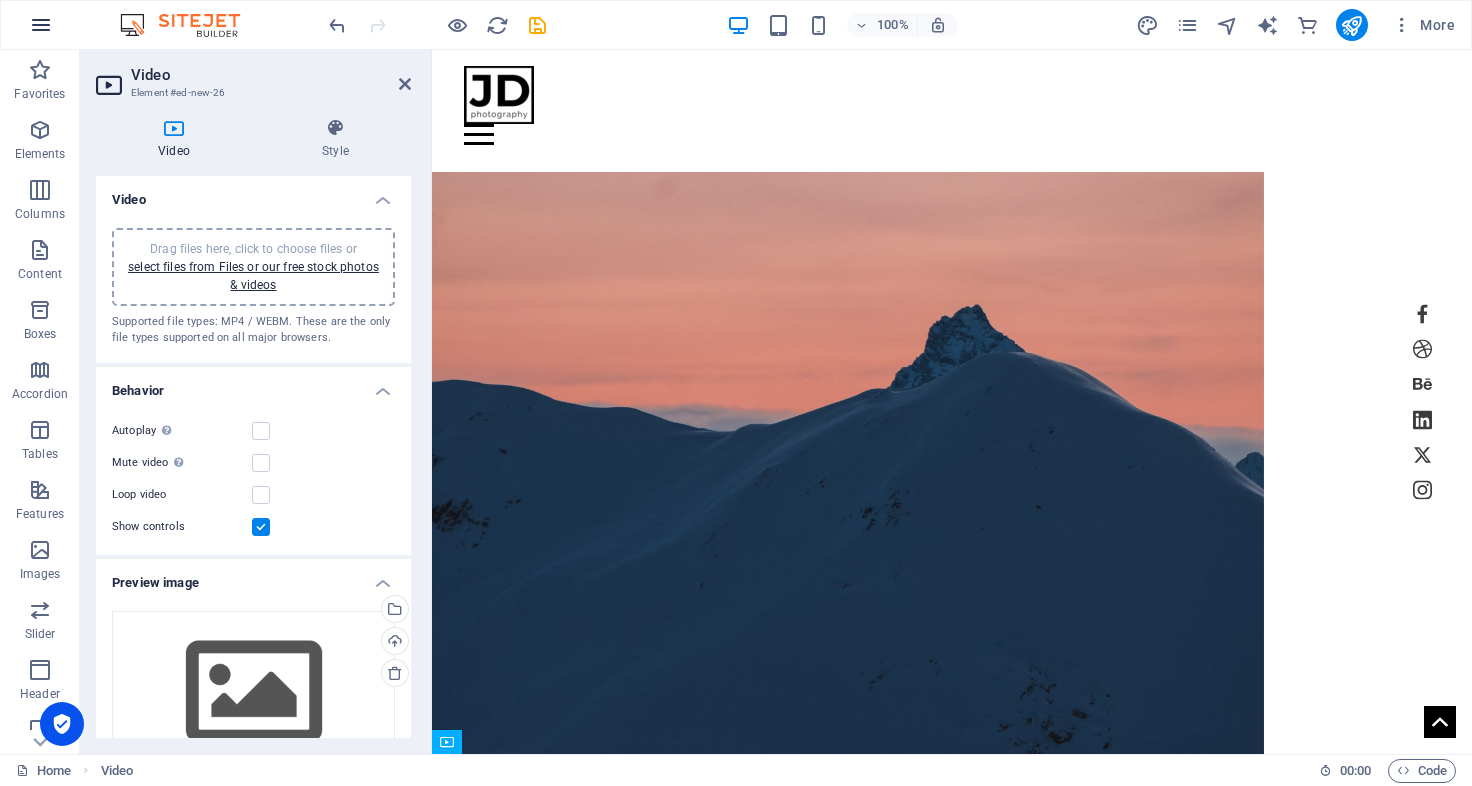 click at bounding box center (41, 25) 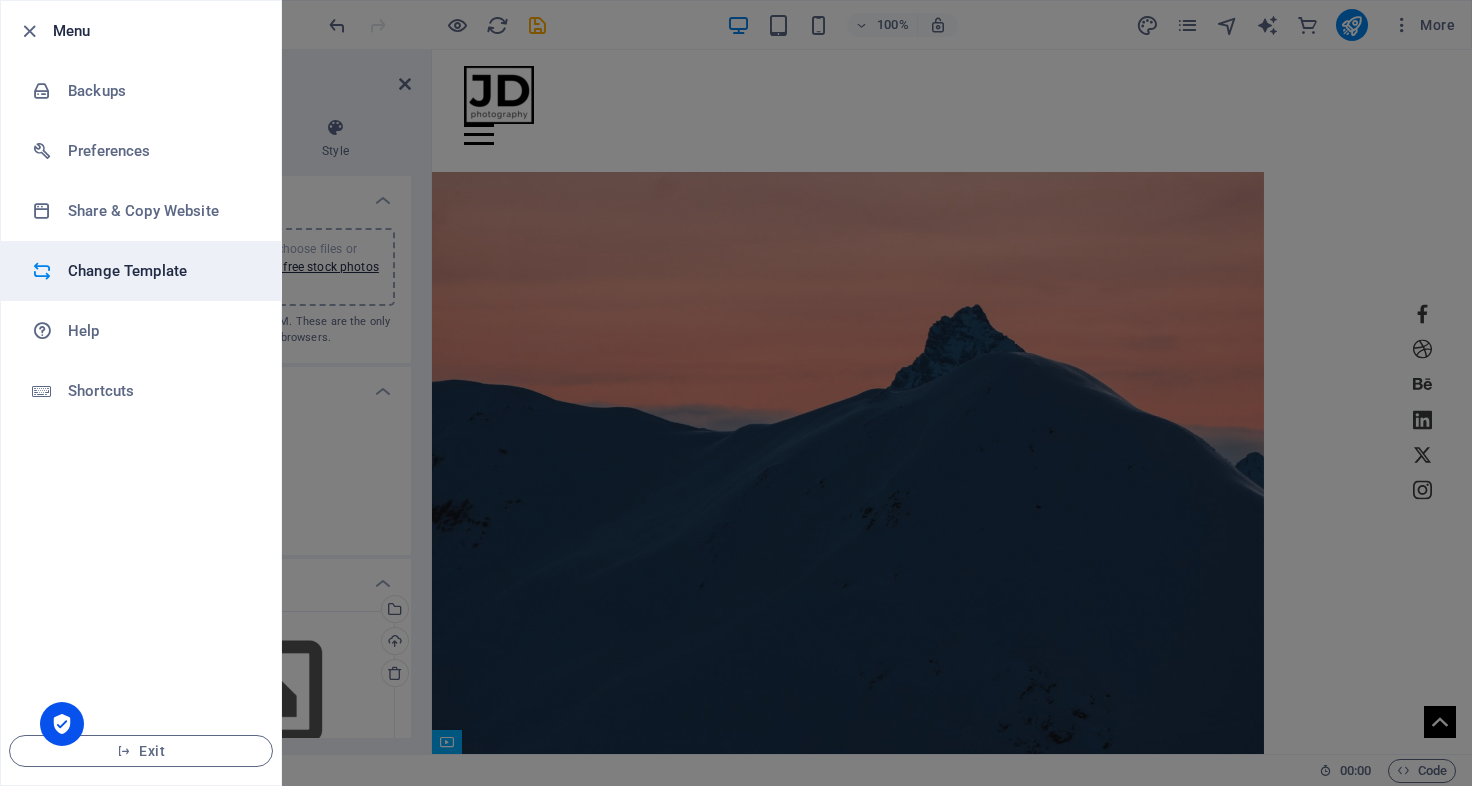 click on "Change Template" at bounding box center (160, 271) 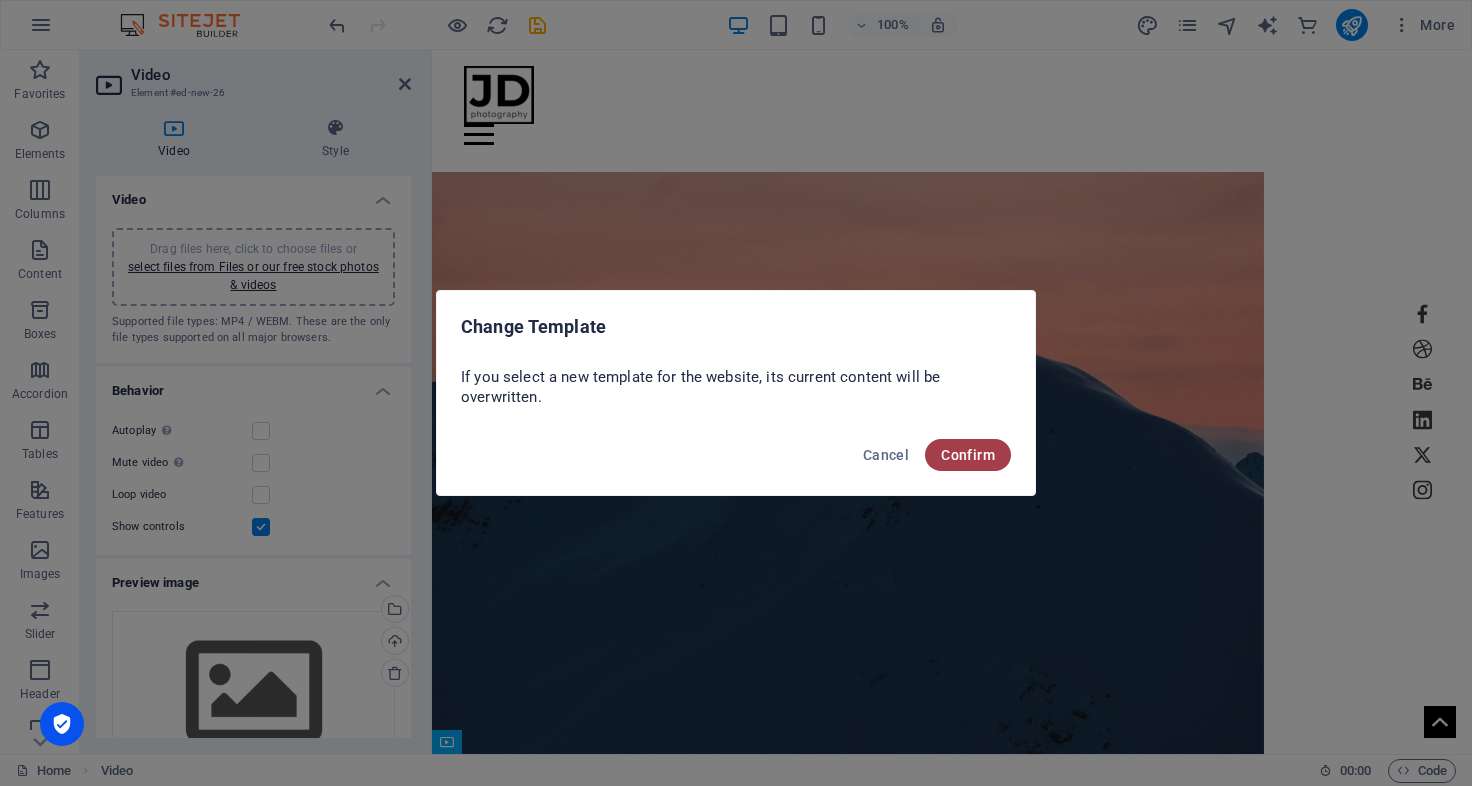 click on "Confirm" at bounding box center [968, 455] 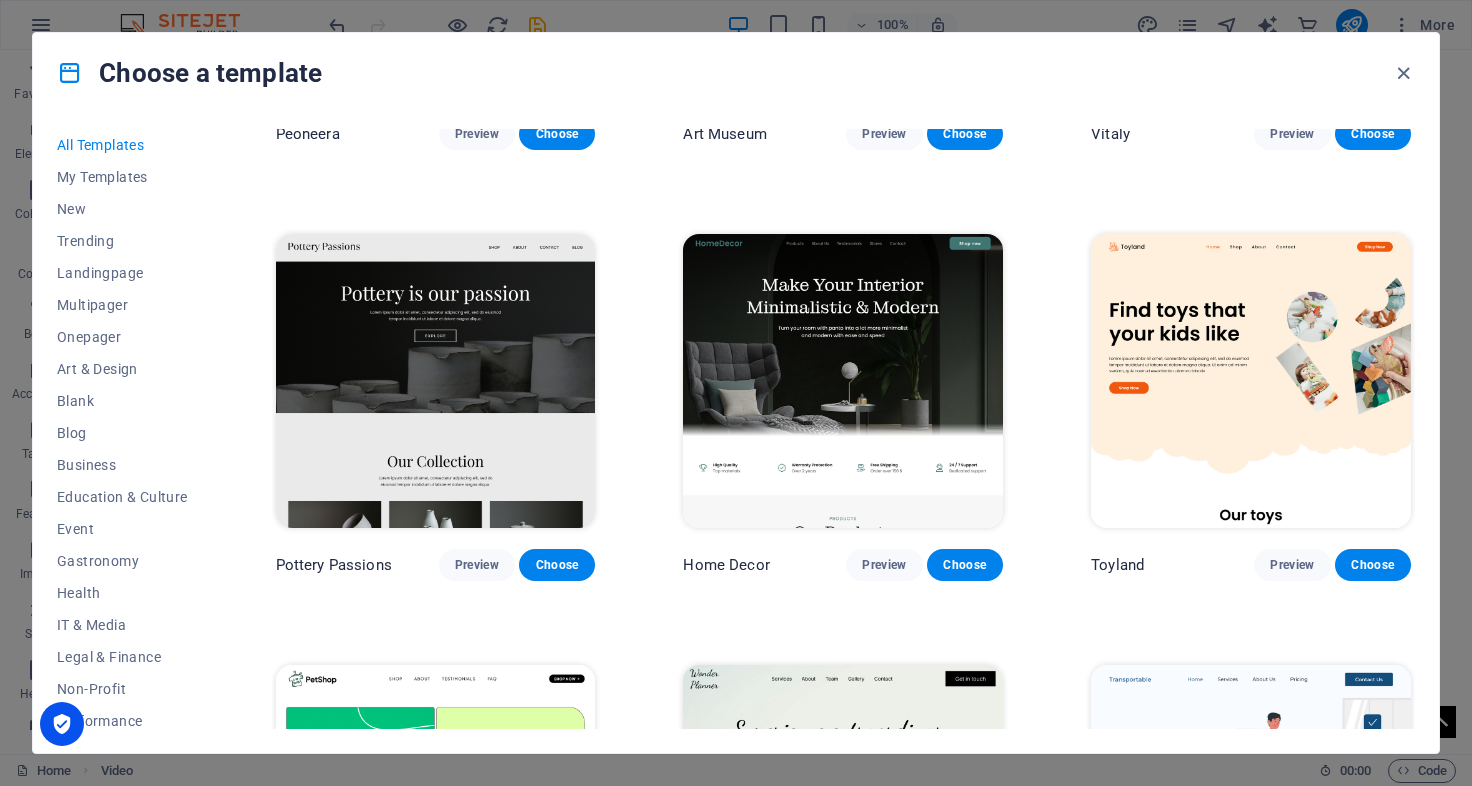 scroll, scrollTop: 398, scrollLeft: 0, axis: vertical 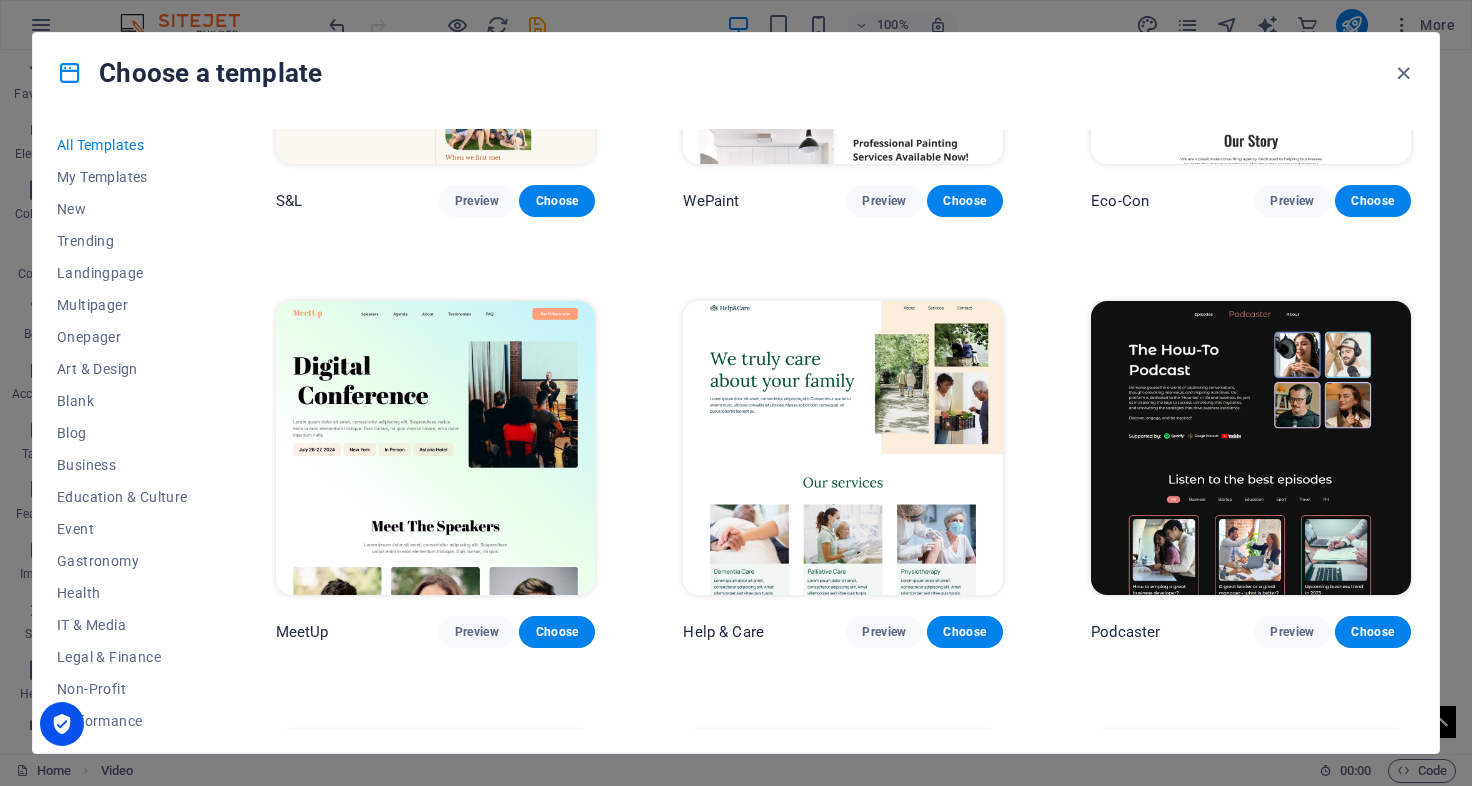 click at bounding box center (843, 448) 